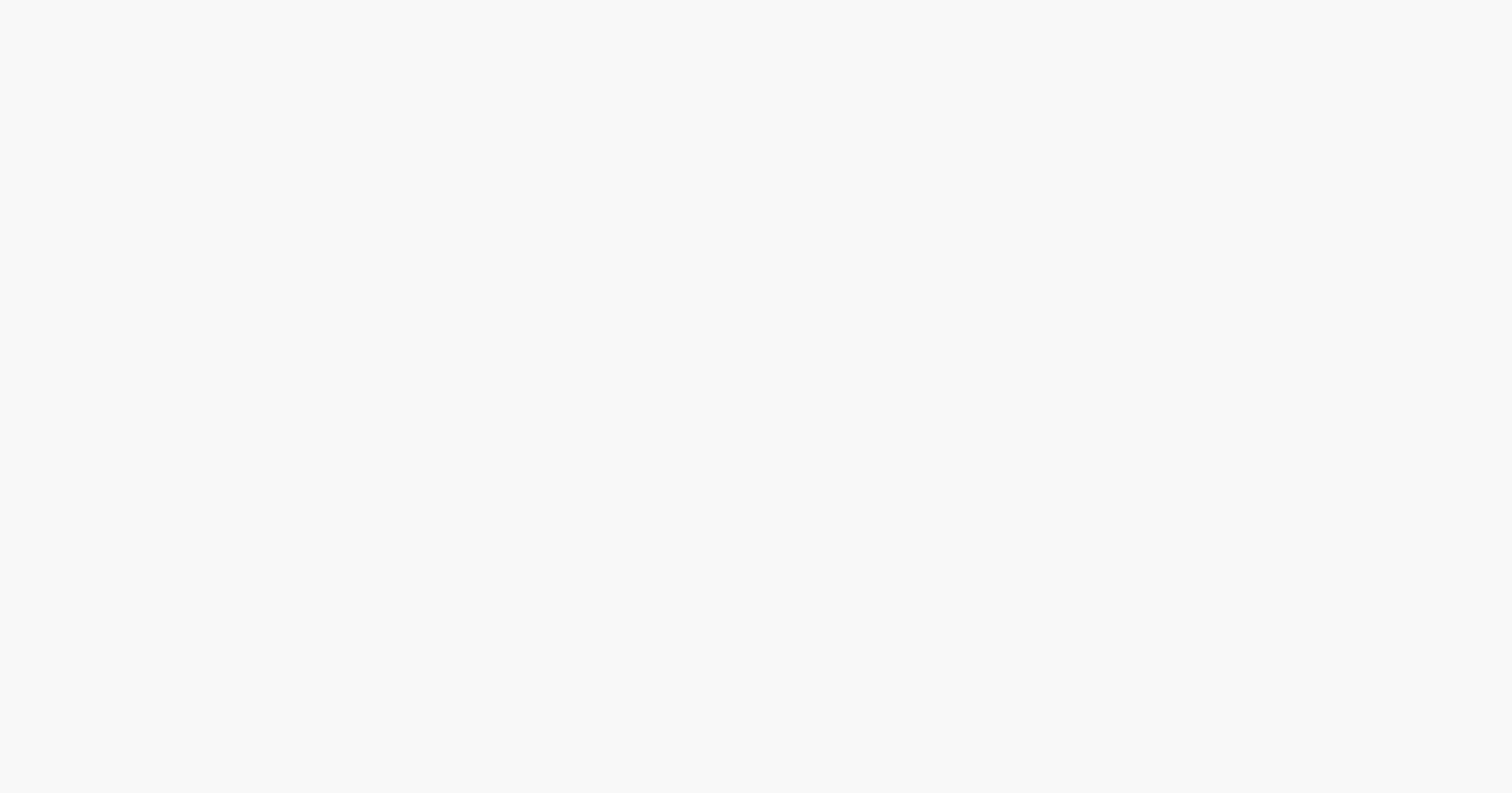 scroll, scrollTop: 0, scrollLeft: 0, axis: both 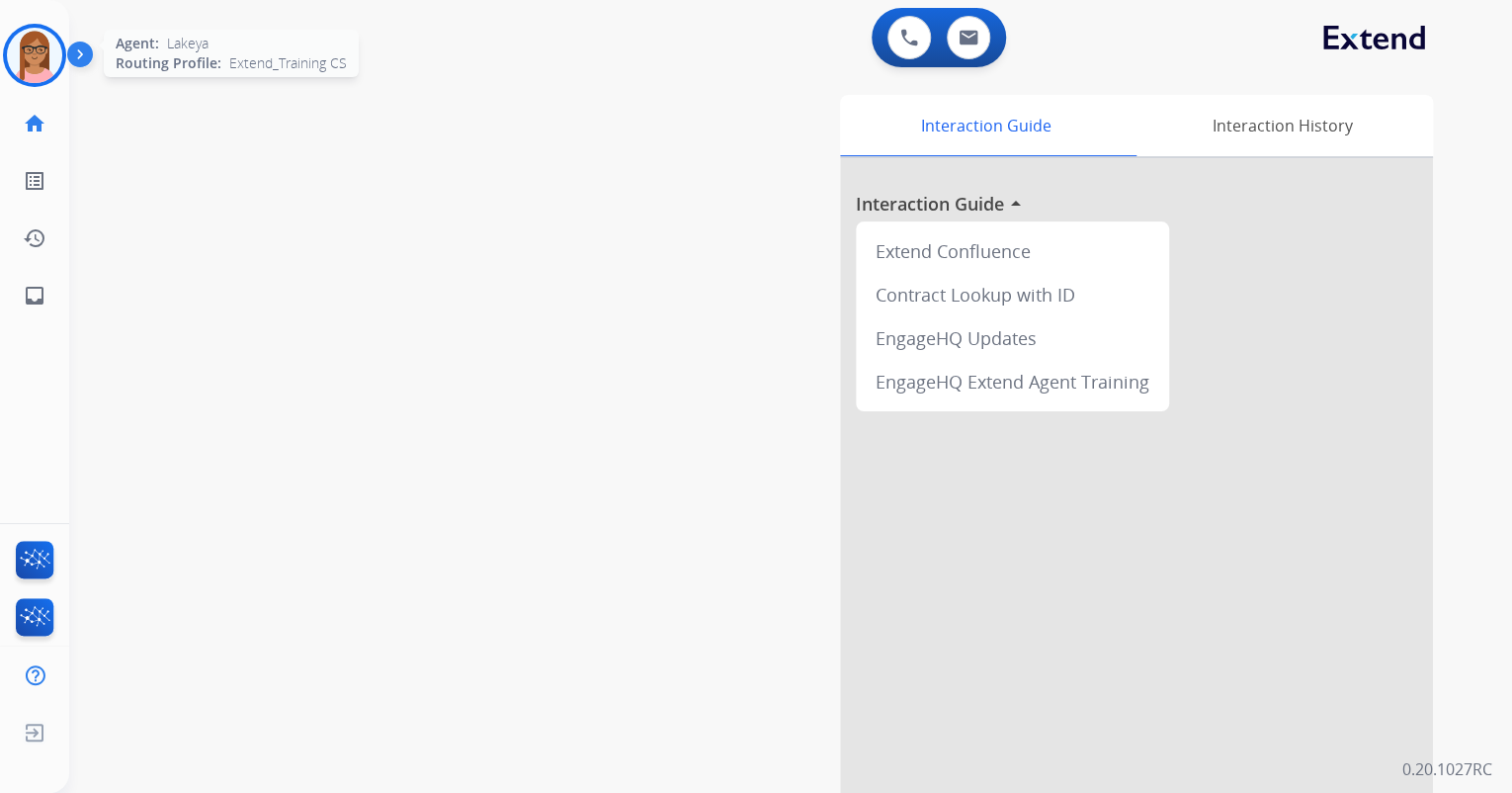 click at bounding box center [35, 55] 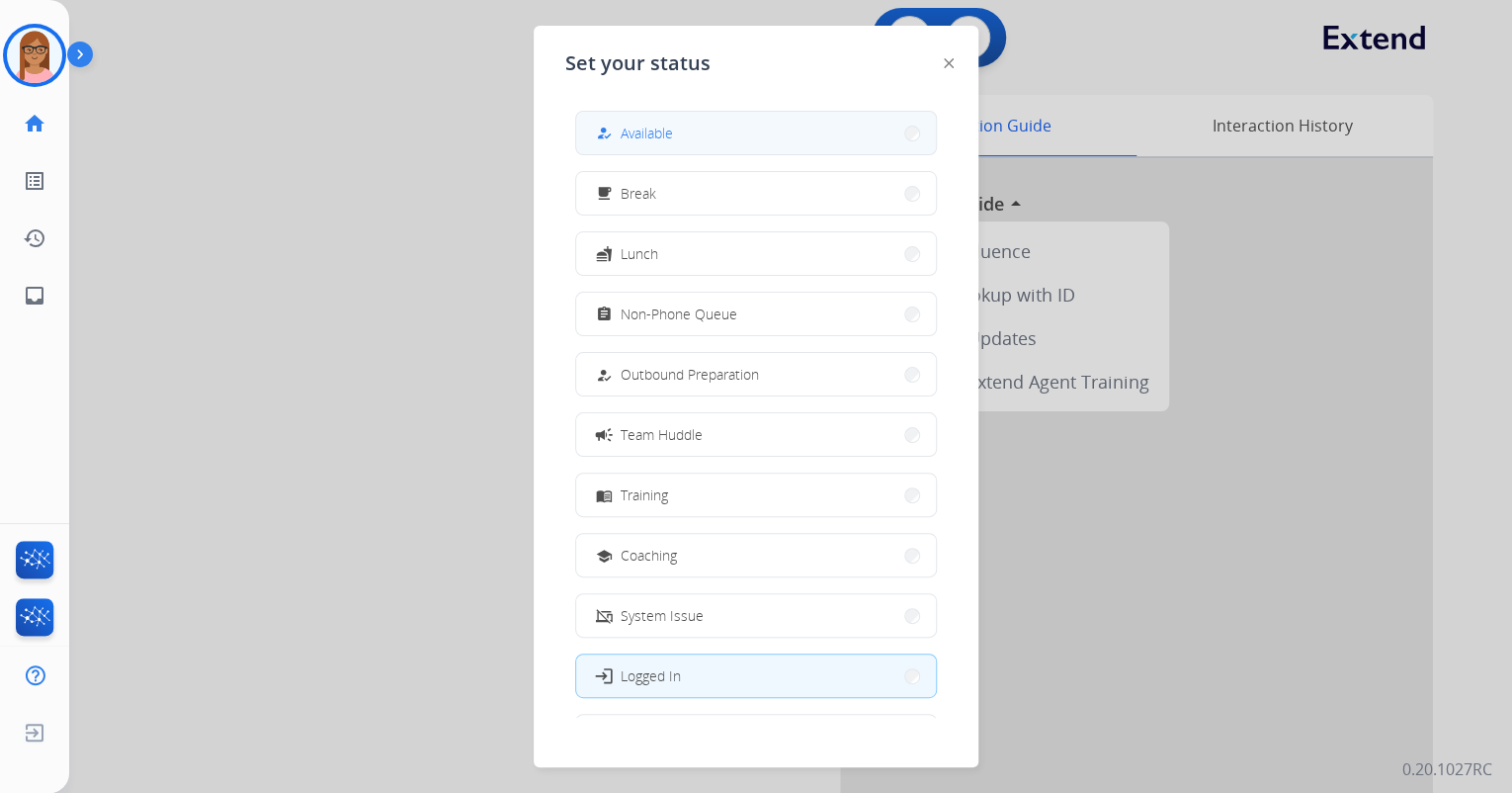 click on "how_to_reg Available" at bounding box center [756, 132] 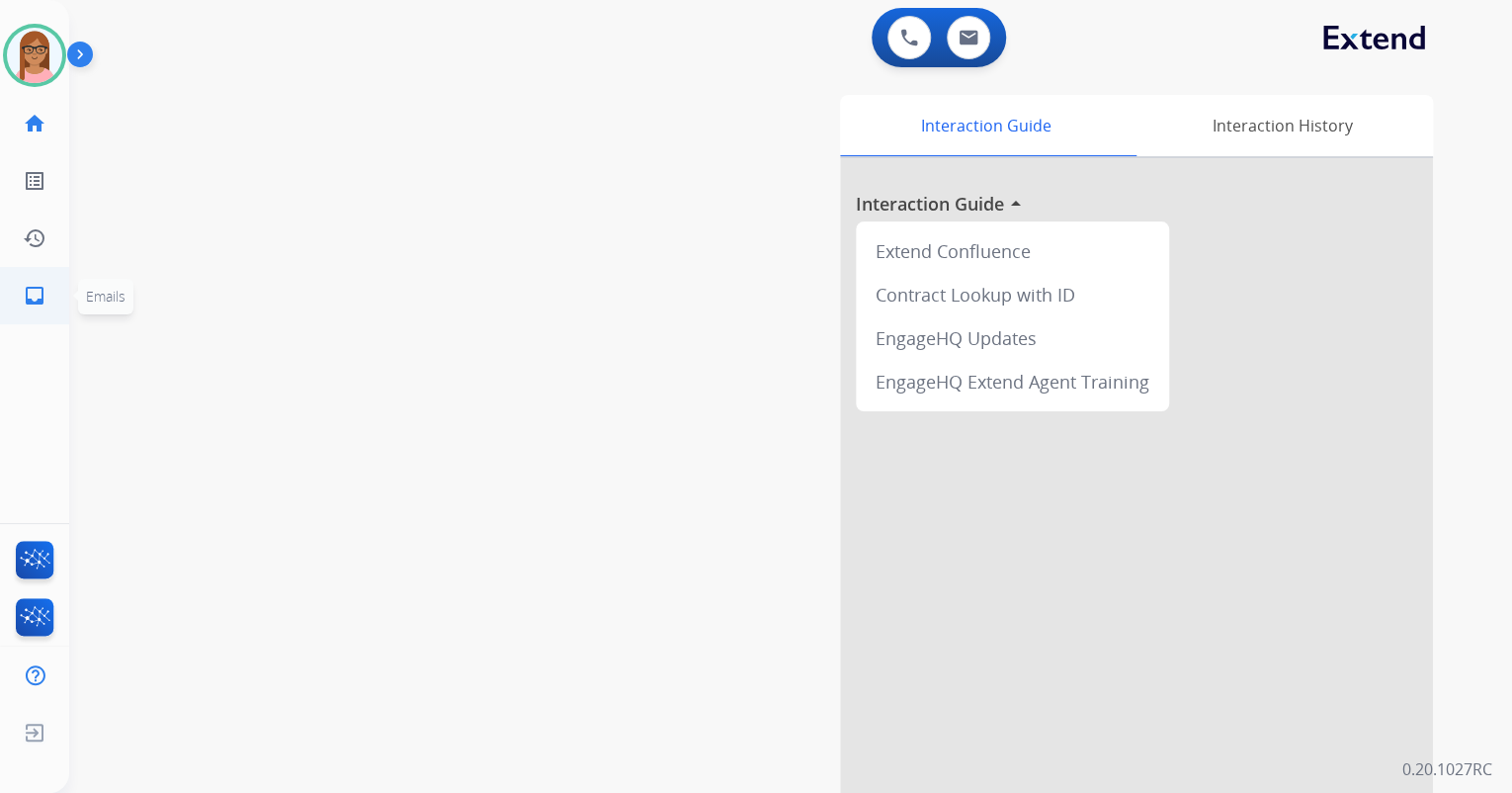click on "inbox" 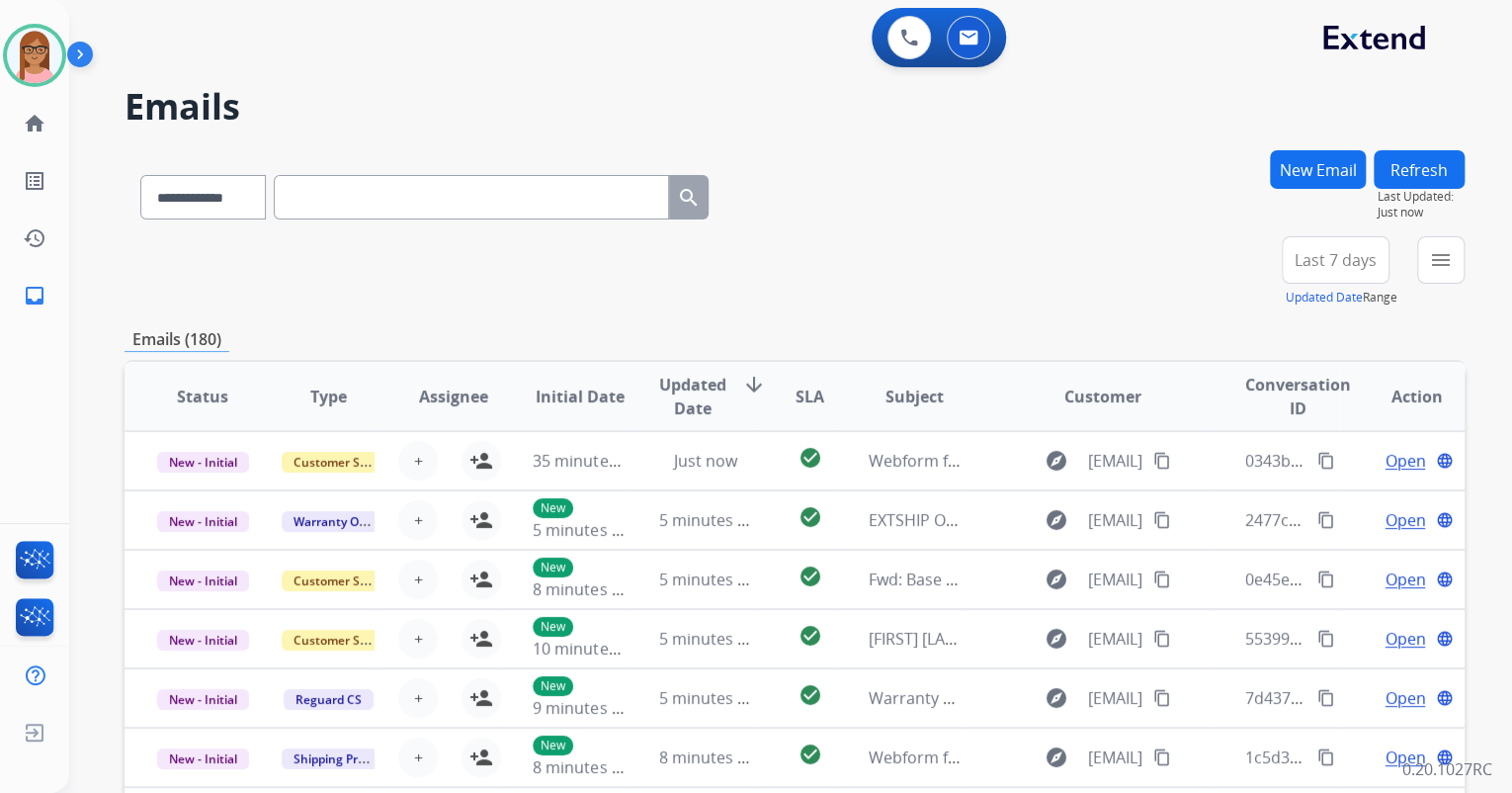 click on "**********" at bounding box center [1365, 272] 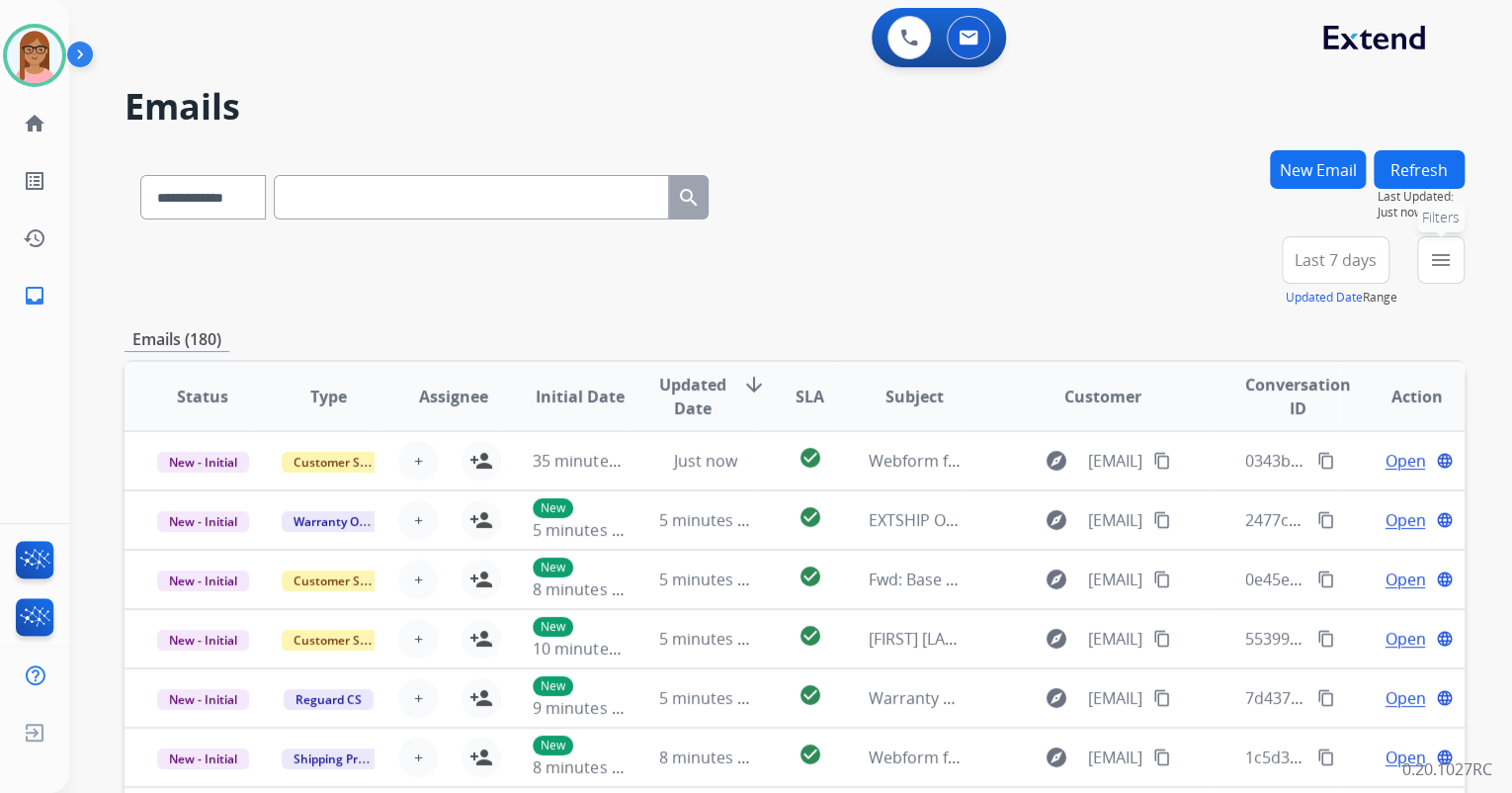 click on "menu  Filters" at bounding box center [1441, 260] 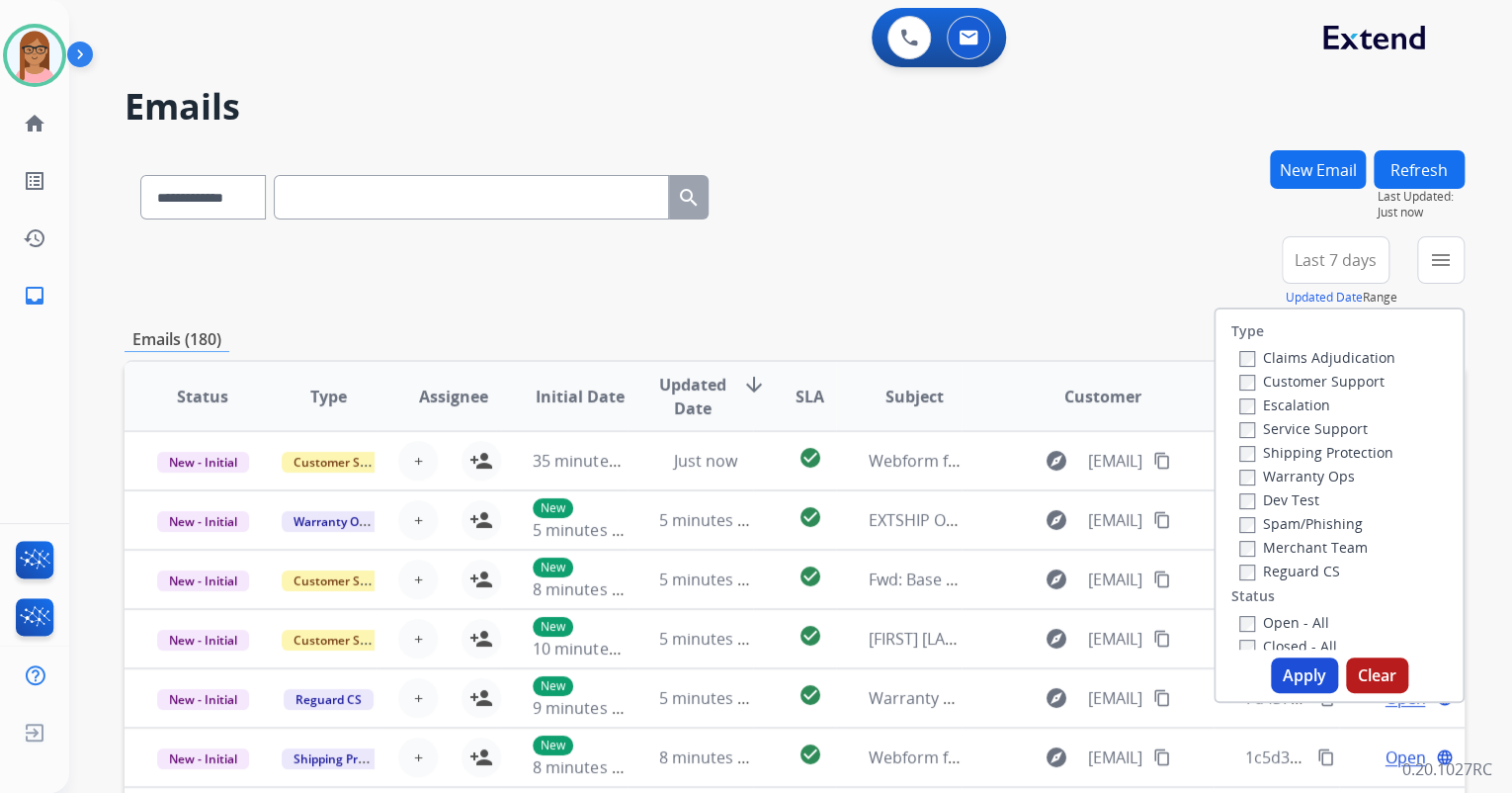 click on "Customer Support" at bounding box center [1311, 381] 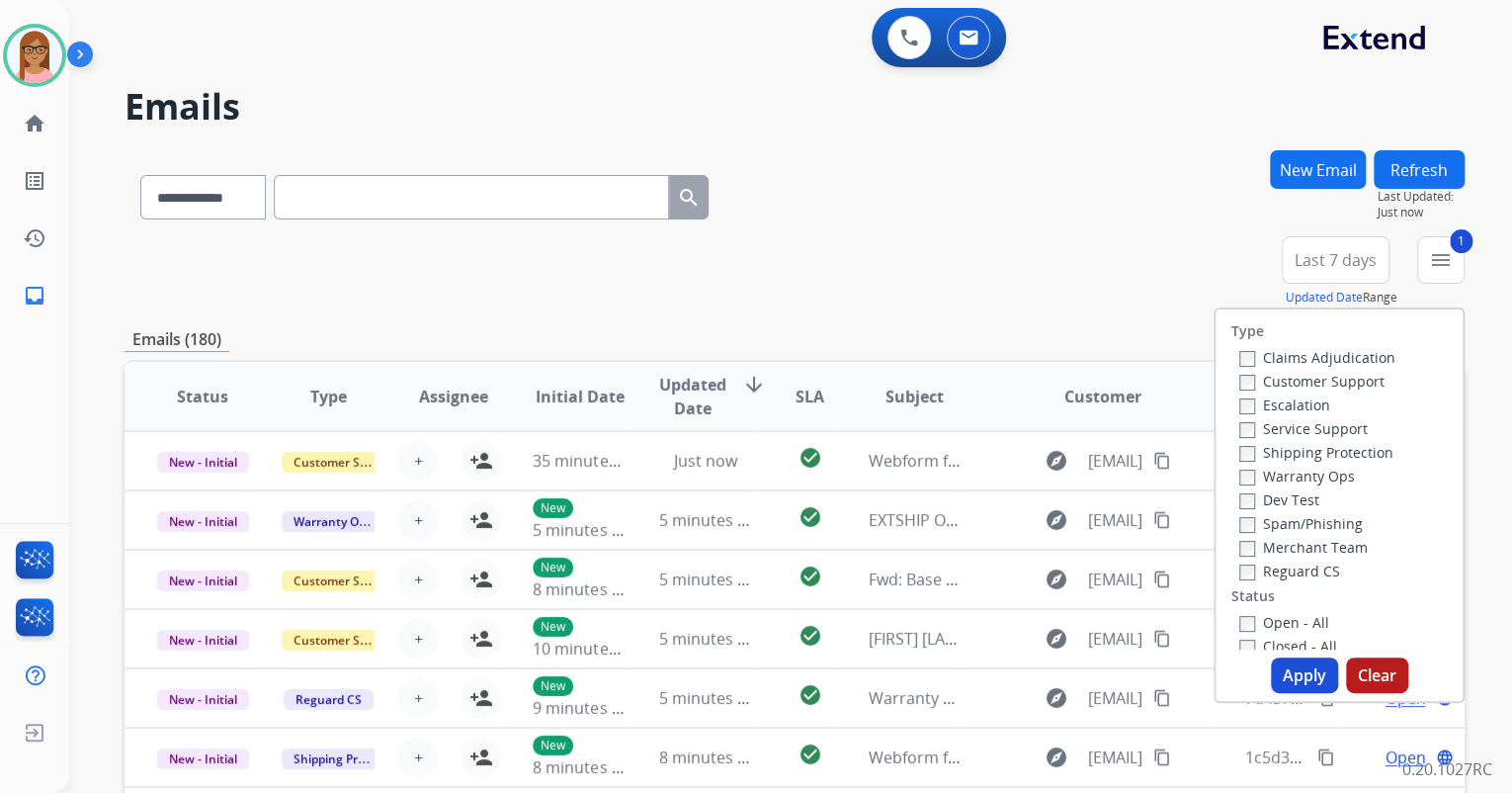 click on "Shipping Protection" at bounding box center [1316, 452] 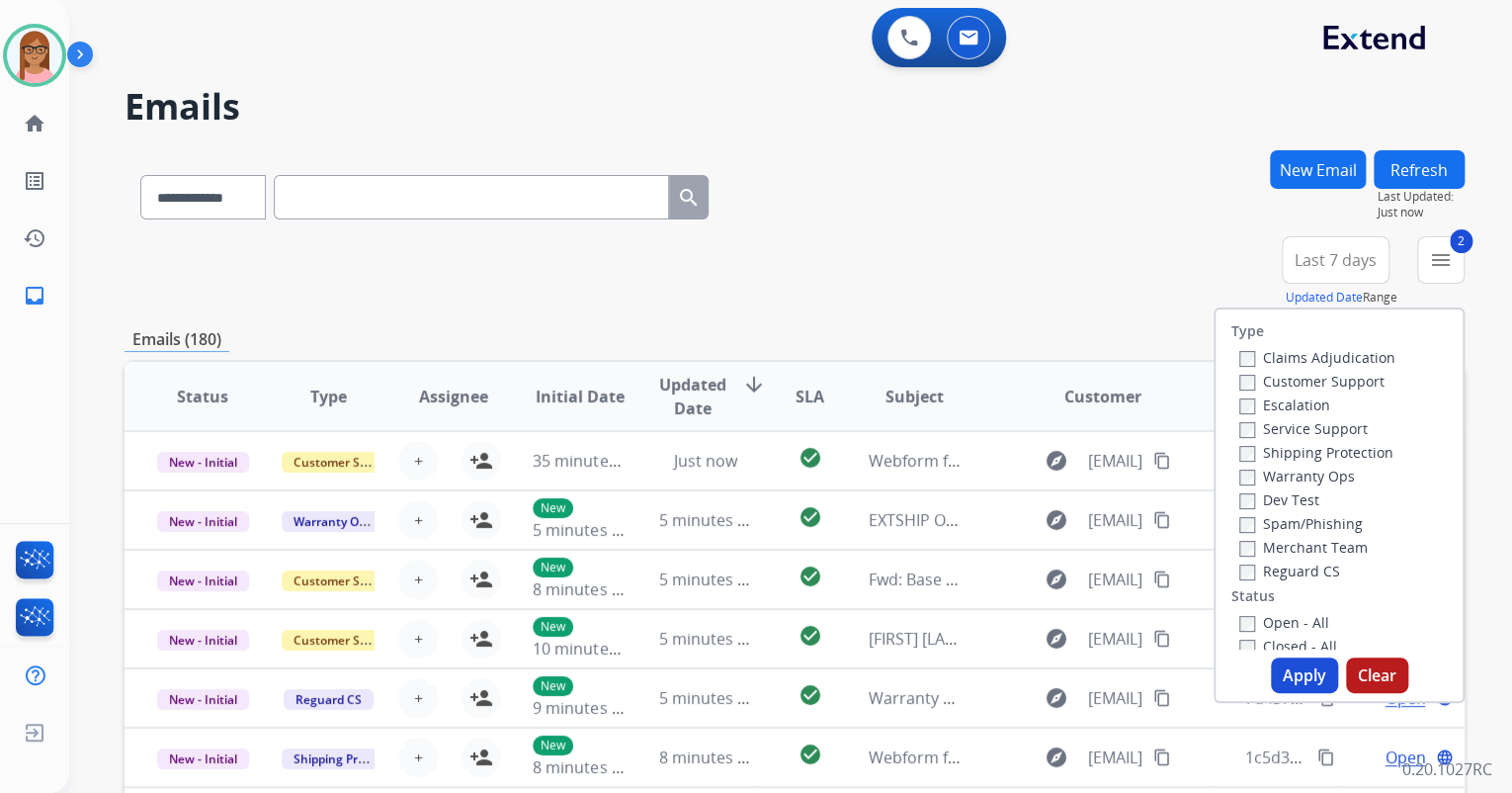 click on "Reguard CS" at bounding box center [1290, 571] 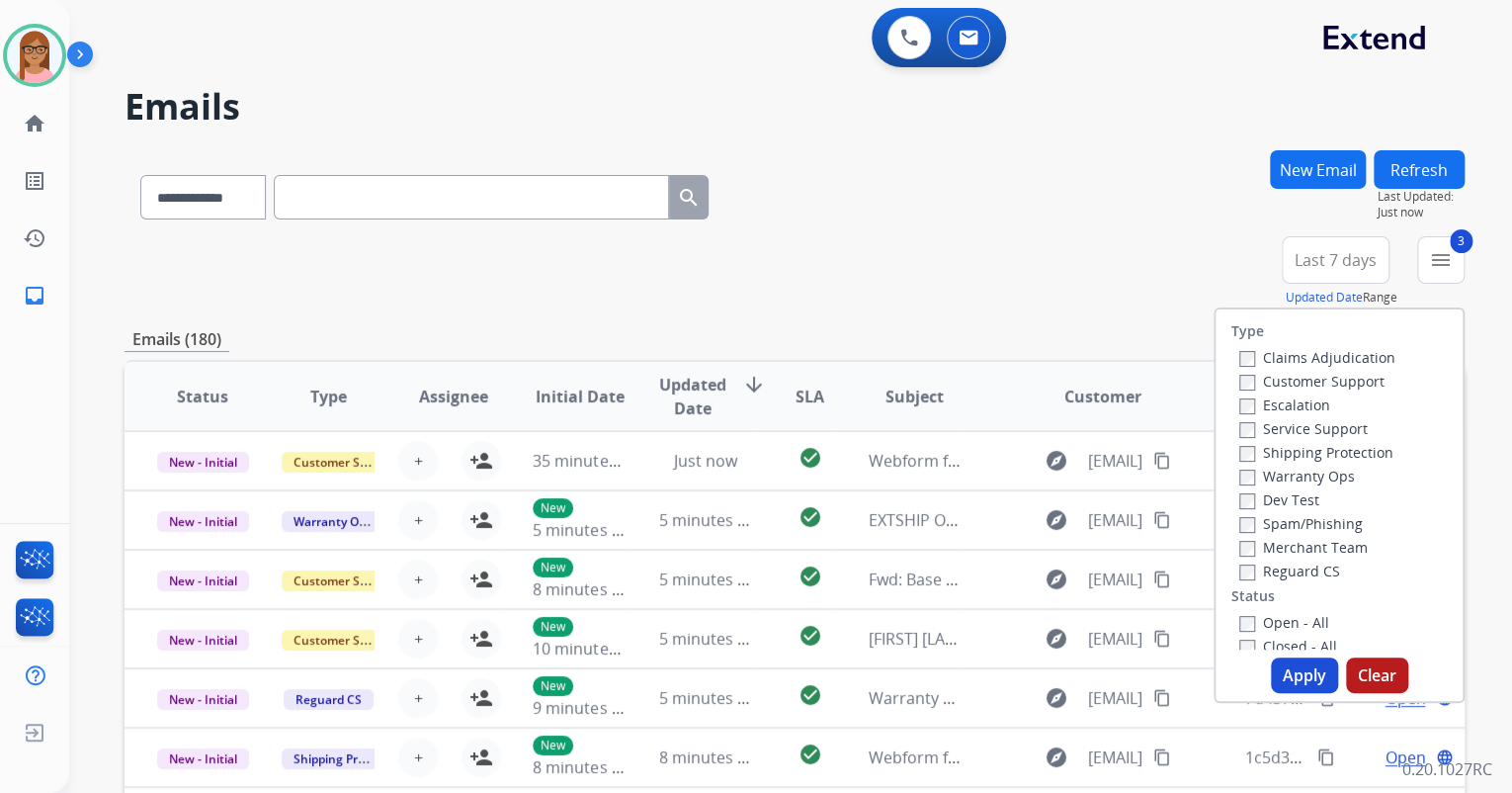 click on "Open - All" at bounding box center (1284, 622) 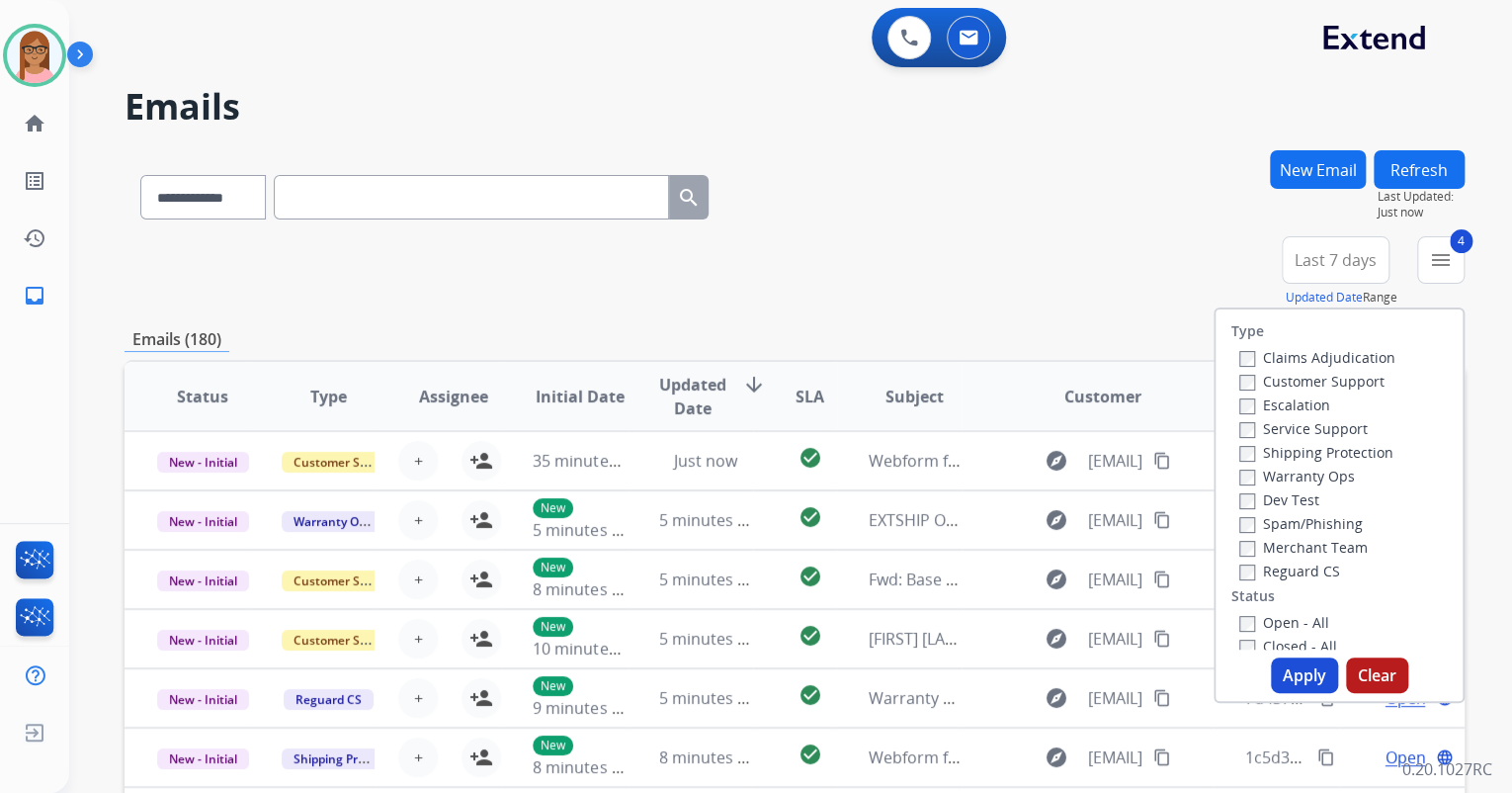 click on "Apply" at bounding box center [1304, 675] 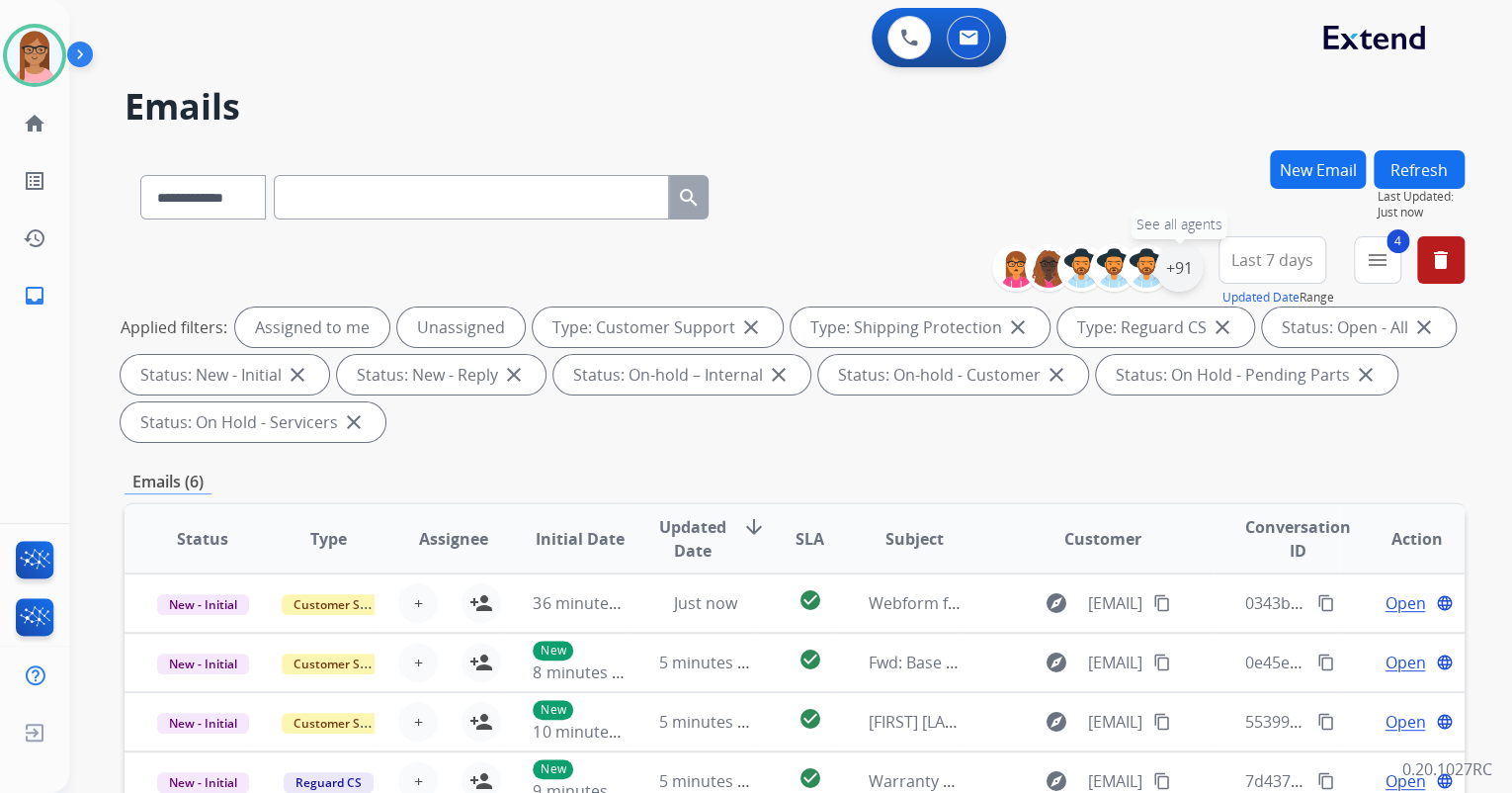 click on "+91" at bounding box center (1179, 268) 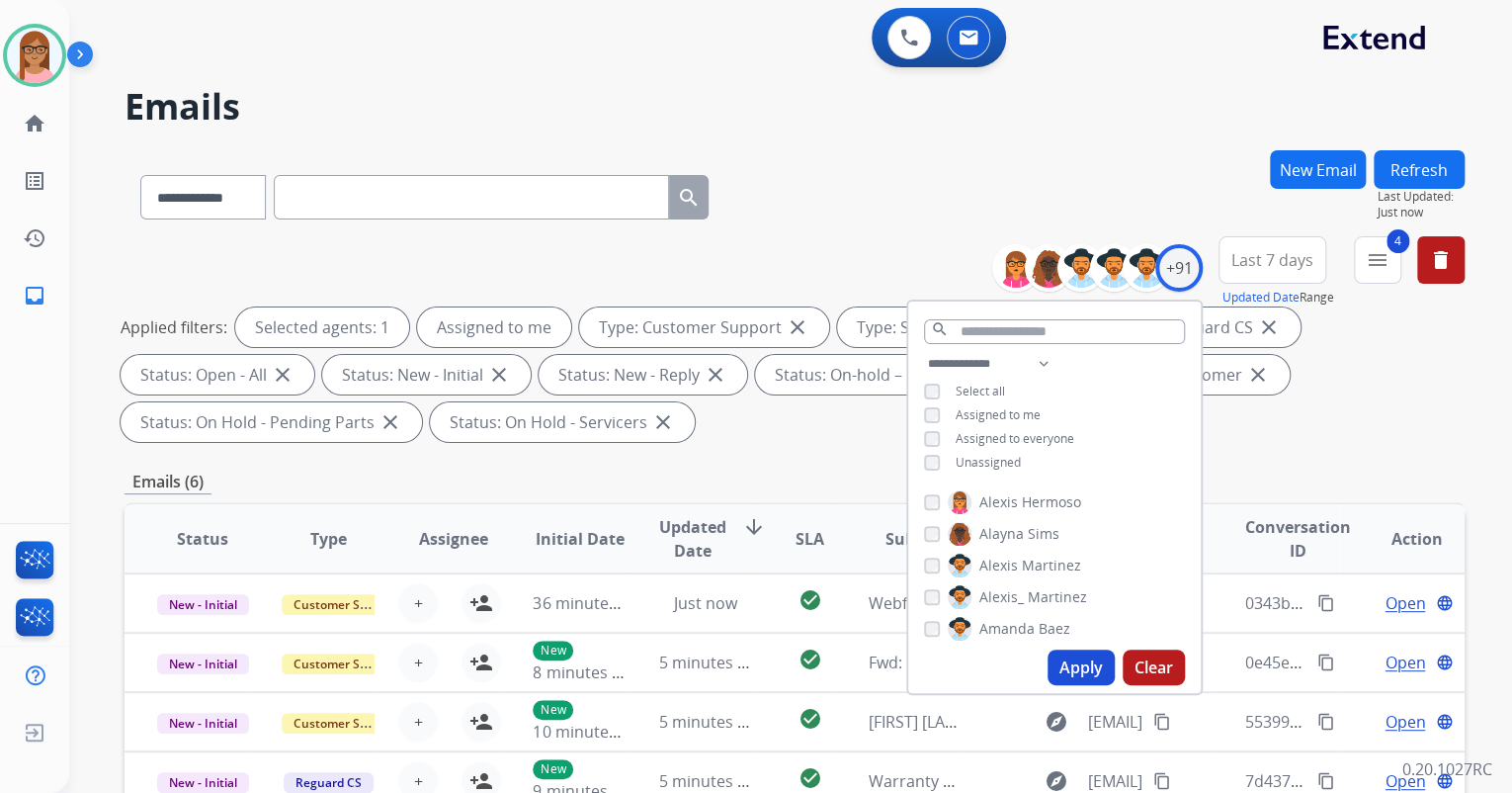 click on "Apply" at bounding box center [1081, 667] 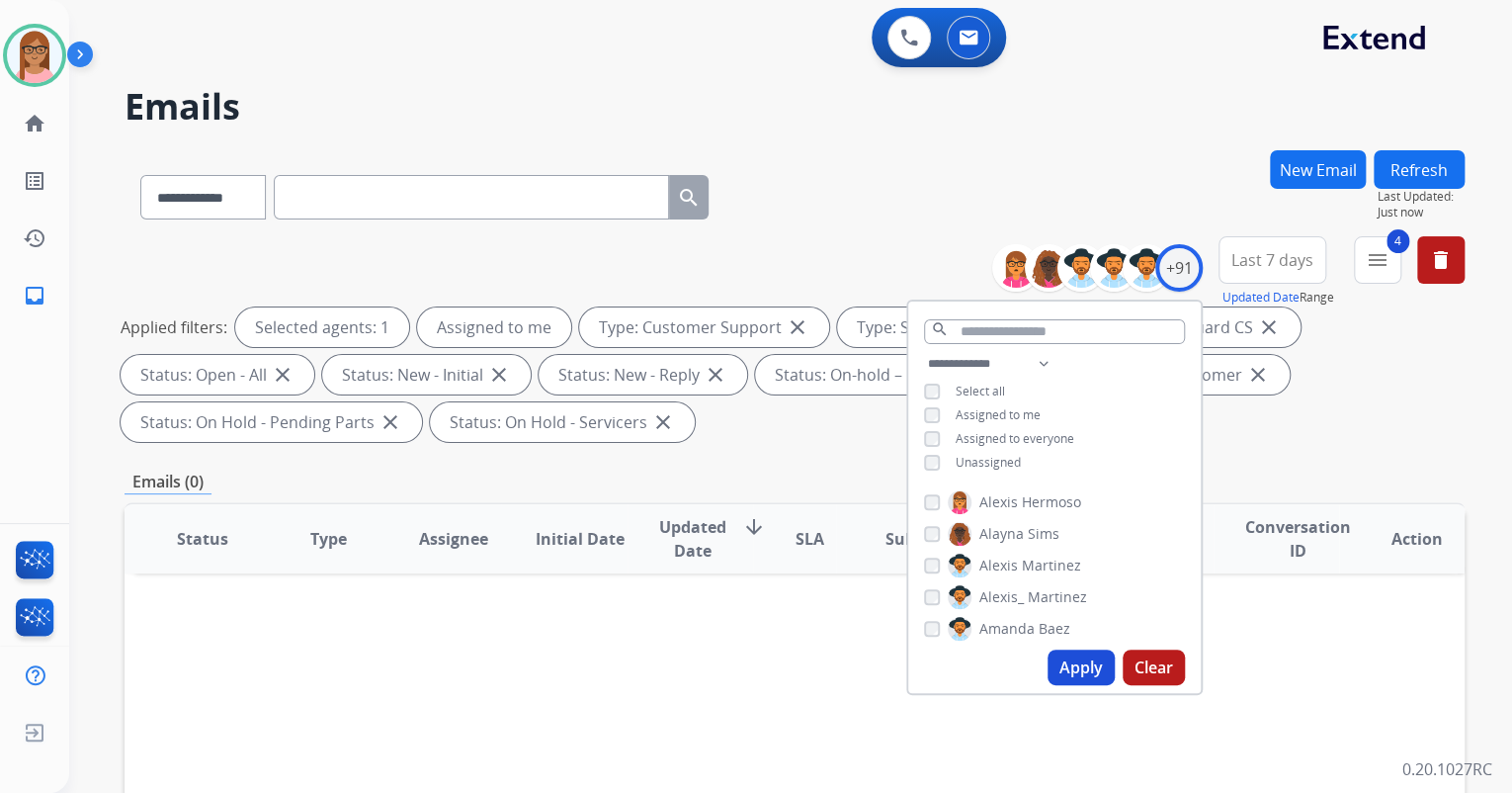 click on "Applied filters:  Selected agents: 1  Assigned to me  Type: Customer Support  close  Type: Shipping Protection  close  Type: Reguard CS  close  Status: Open - All  close  Status: New - Initial  close  Status: New - Reply  close  Status: On-hold – Internal  close  Status: On-hold - Customer  close  Status: On Hold - Pending Parts  close  Status: On Hold - Servicers  close" at bounding box center [791, 375] 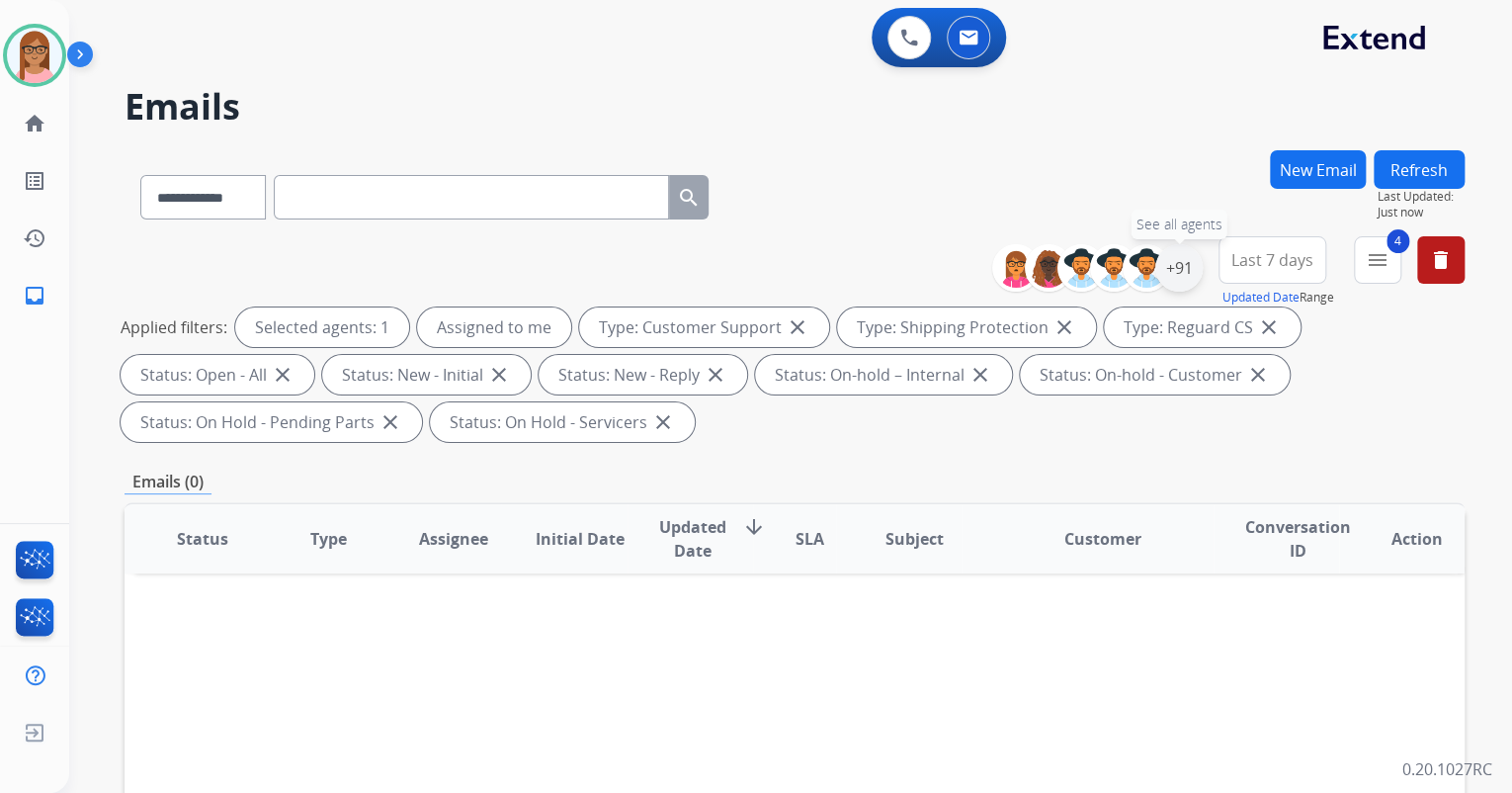 click on "+91" at bounding box center (1179, 268) 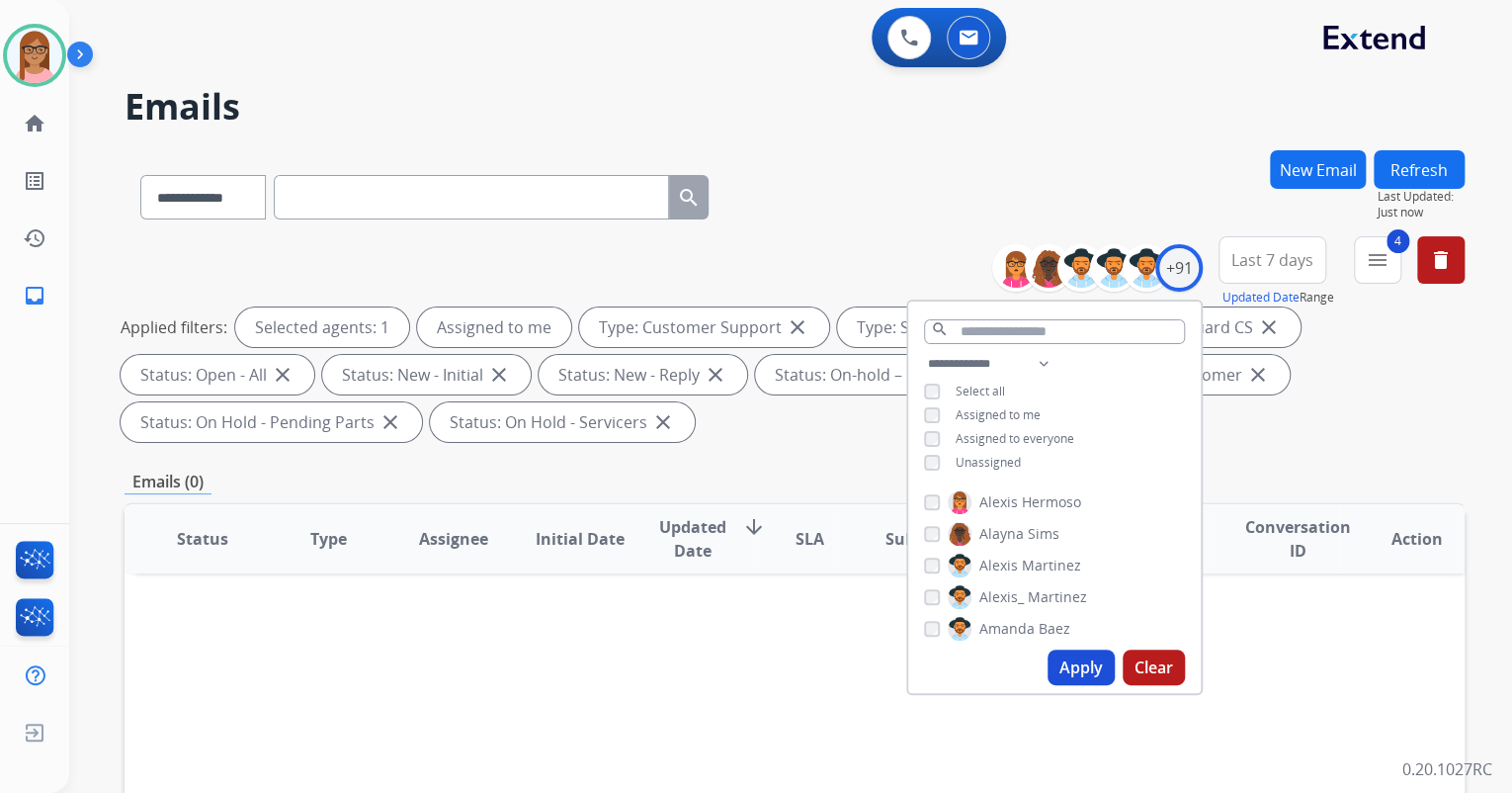 click on "Unassigned" at bounding box center [972, 463] 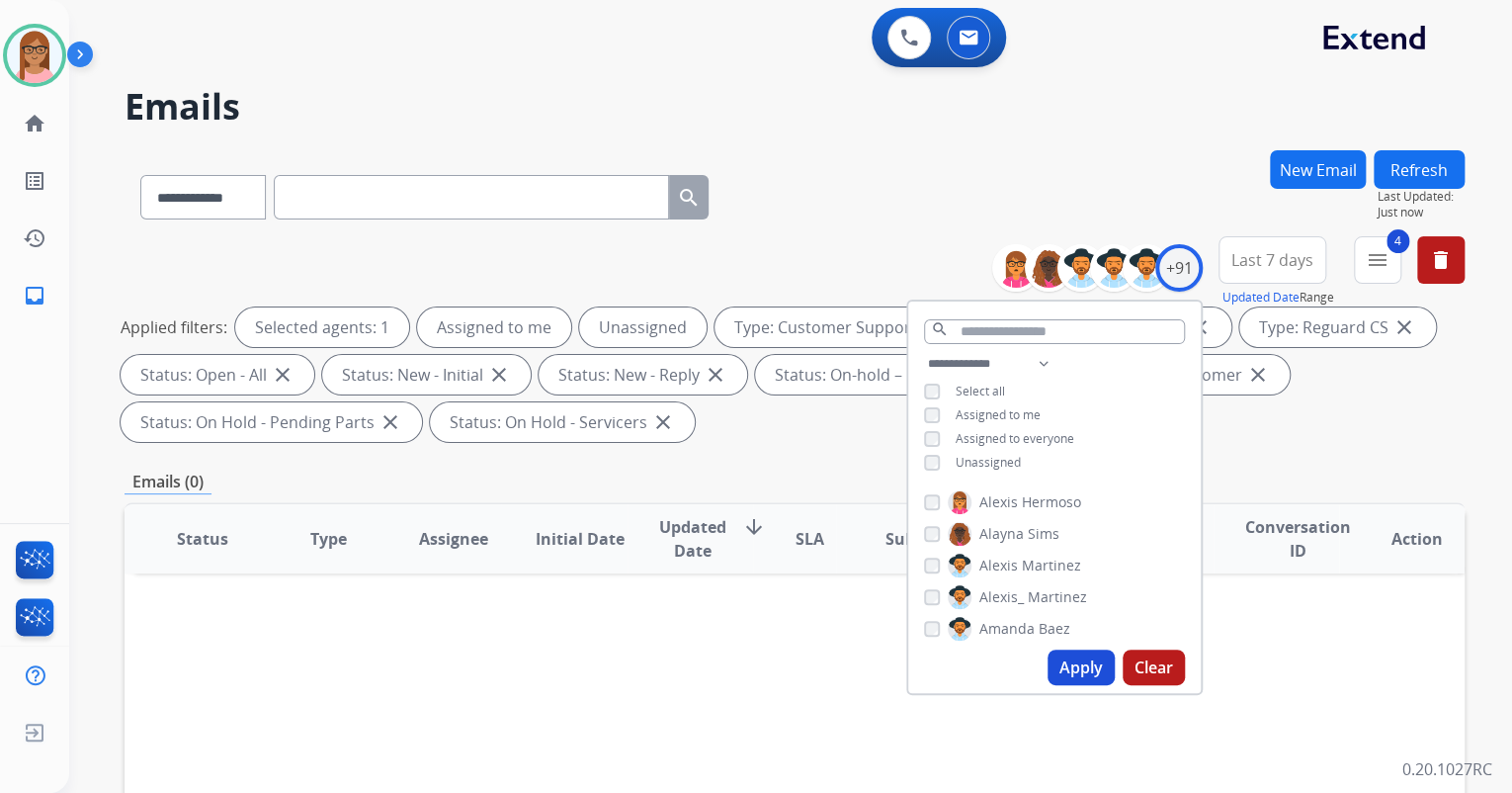 drag, startPoint x: 1062, startPoint y: 661, endPoint x: 1105, endPoint y: 563, distance: 107.01869 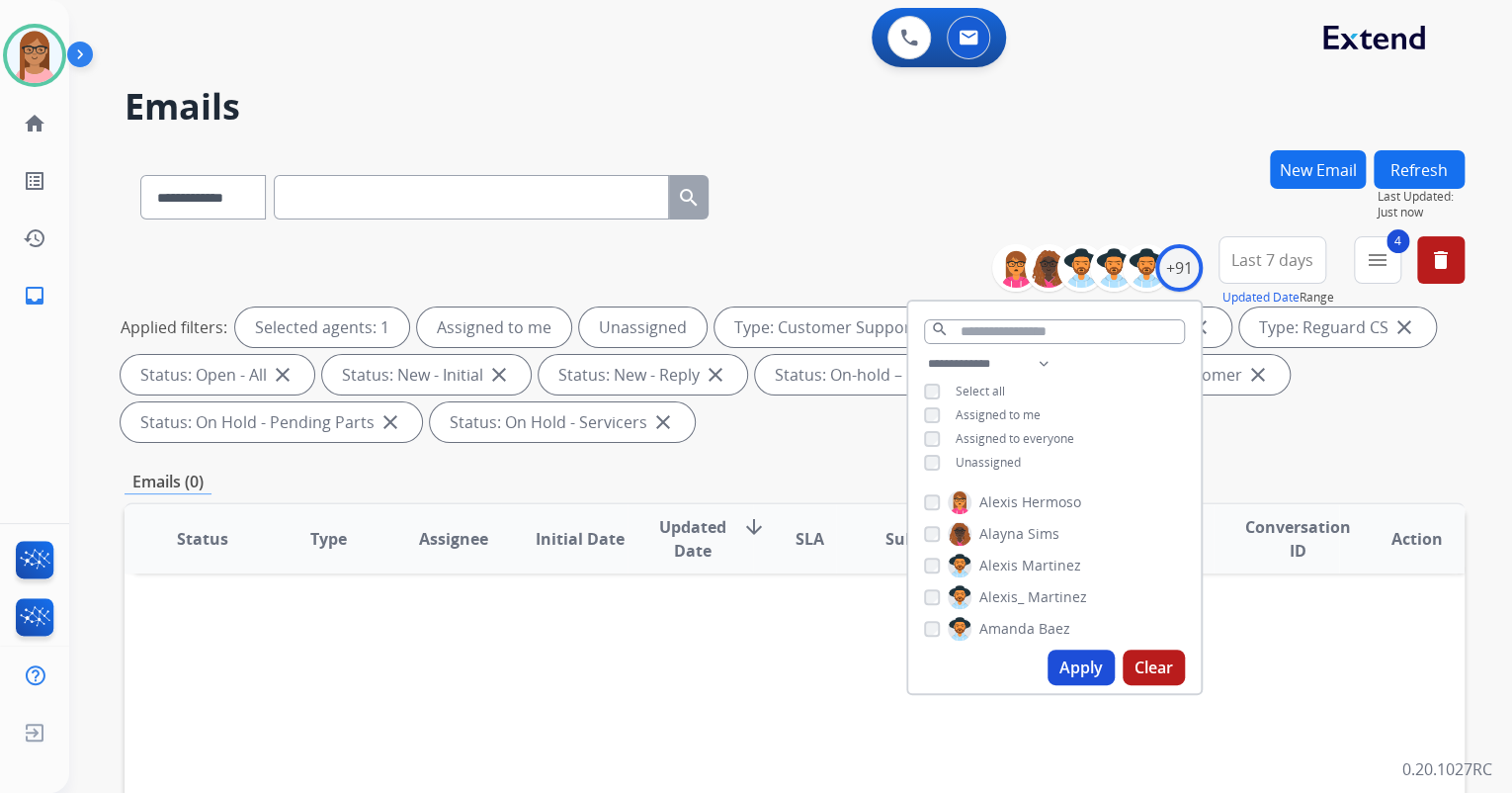 click on "Apply" at bounding box center (1081, 667) 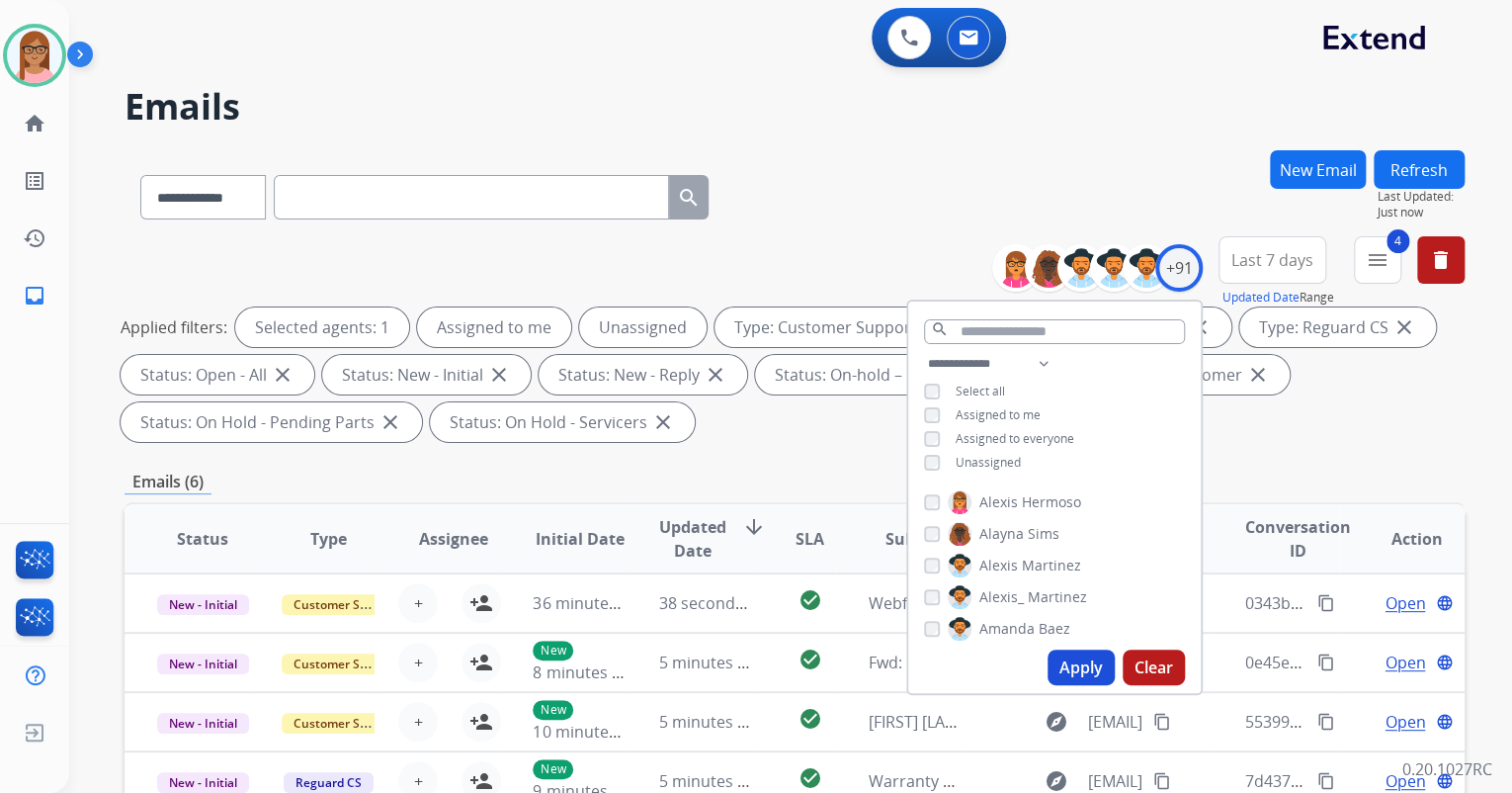 click on "**********" at bounding box center [795, 343] 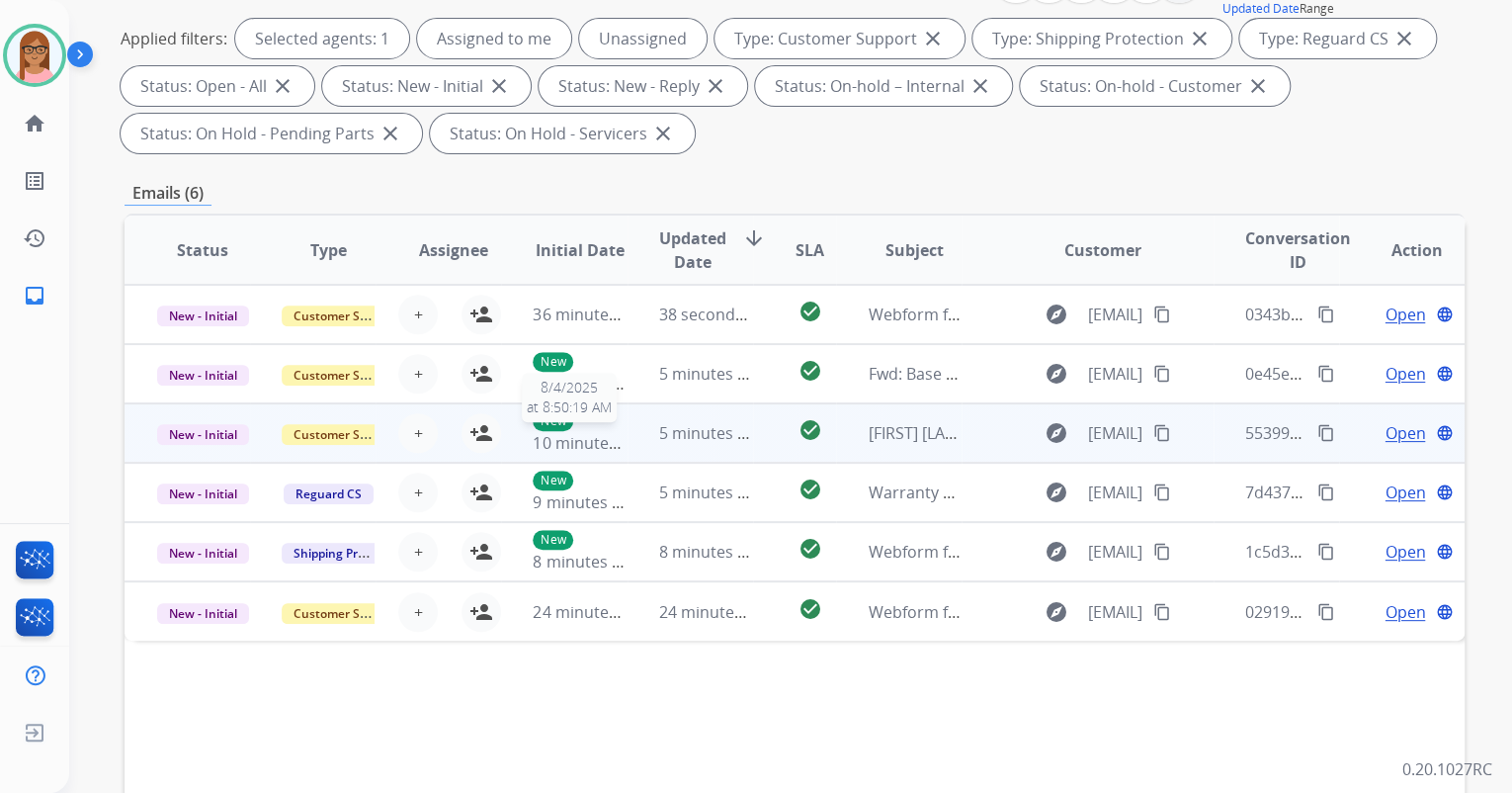 scroll, scrollTop: 316, scrollLeft: 0, axis: vertical 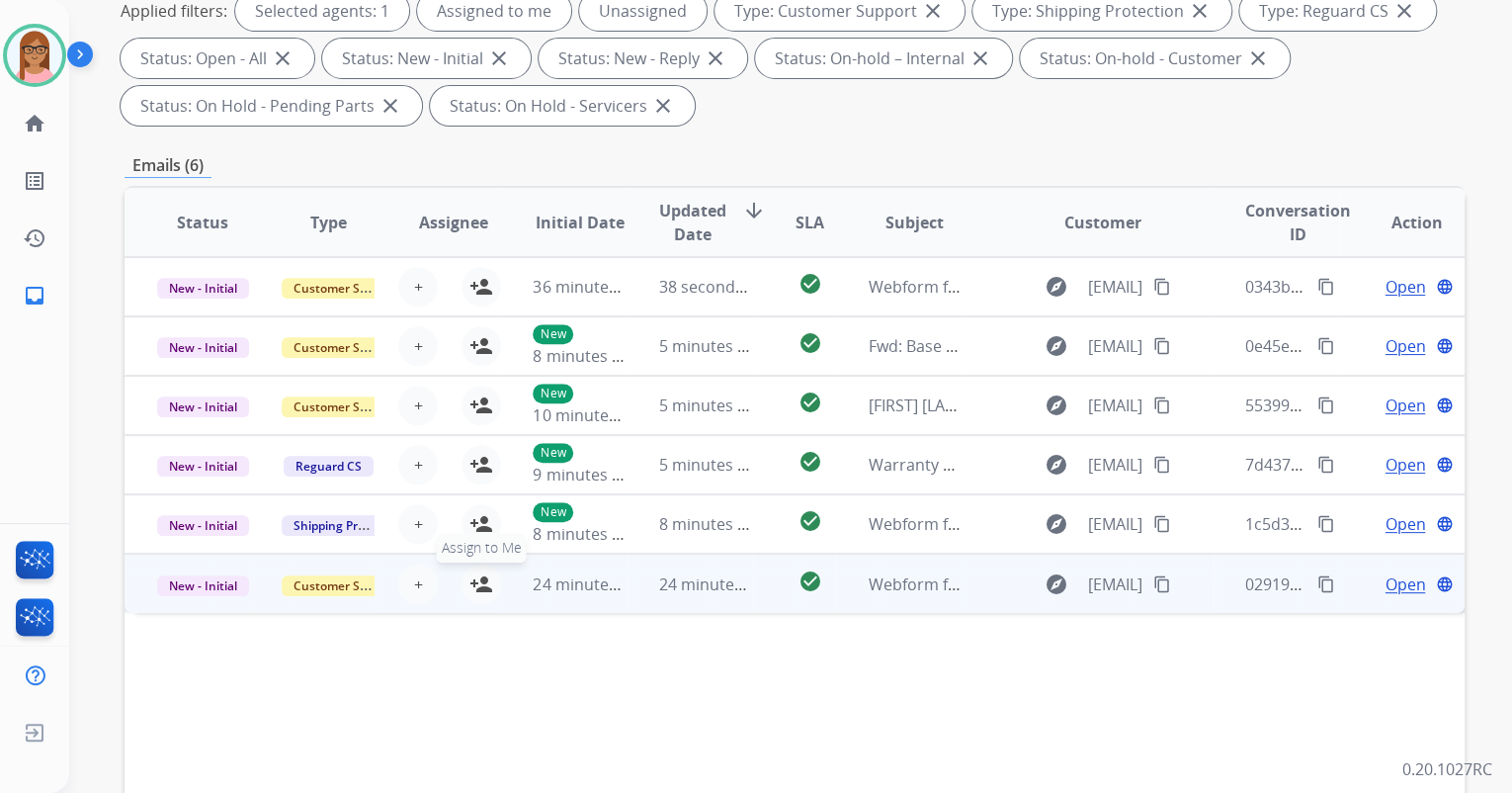 click on "person_add" at bounding box center (481, 584) 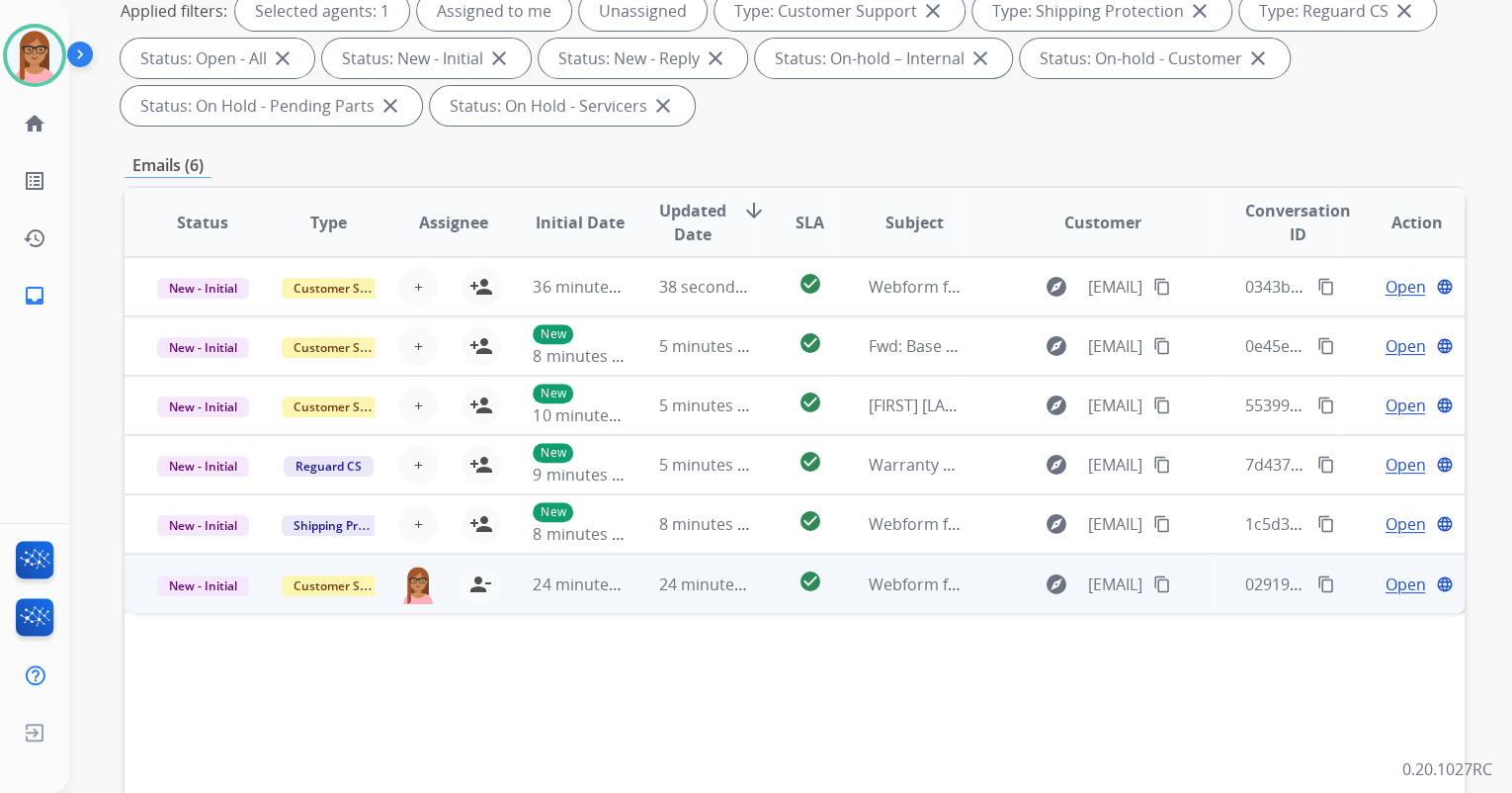 click on "Open" at bounding box center (1404, 584) 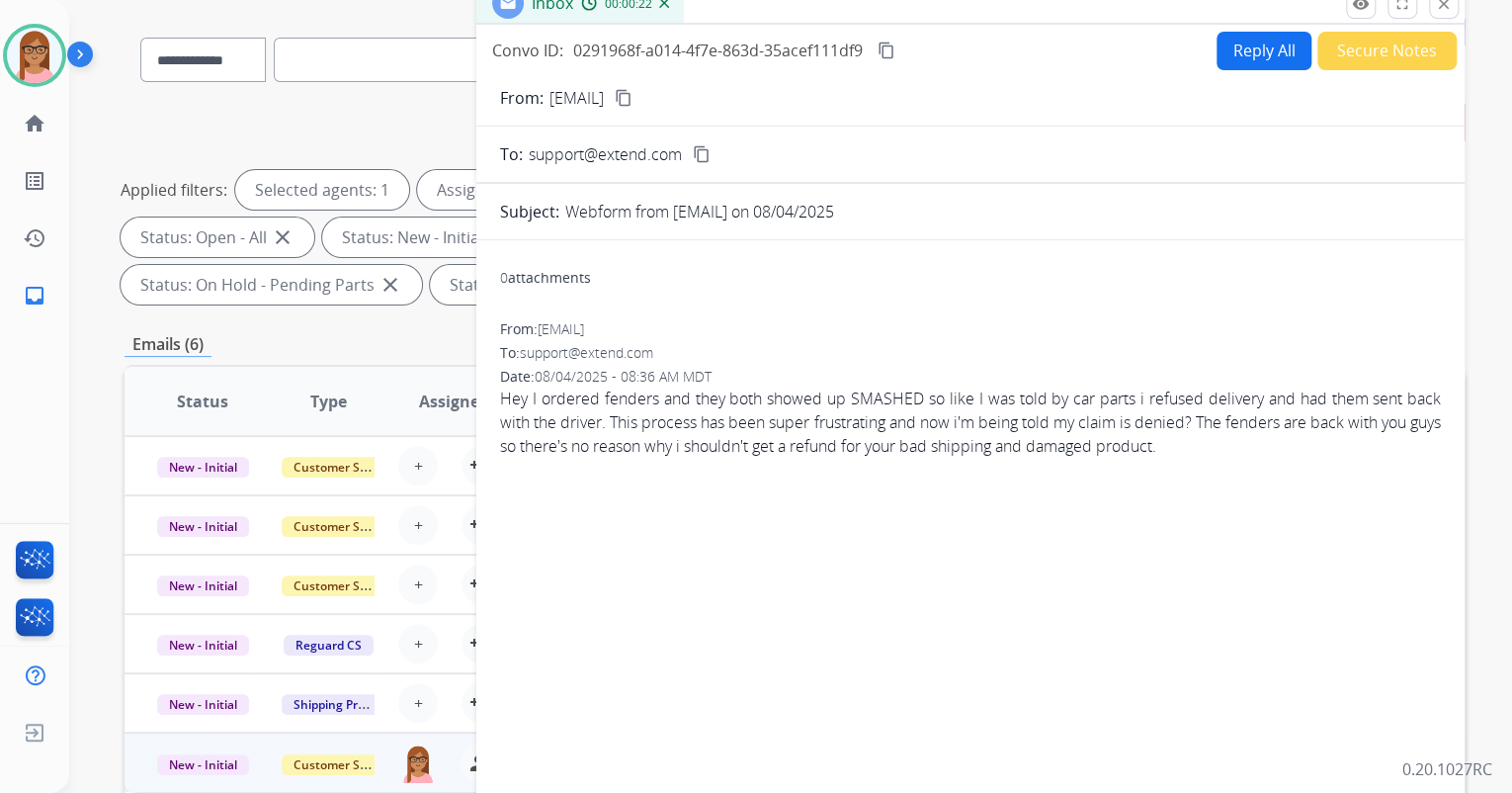 scroll, scrollTop: 0, scrollLeft: 0, axis: both 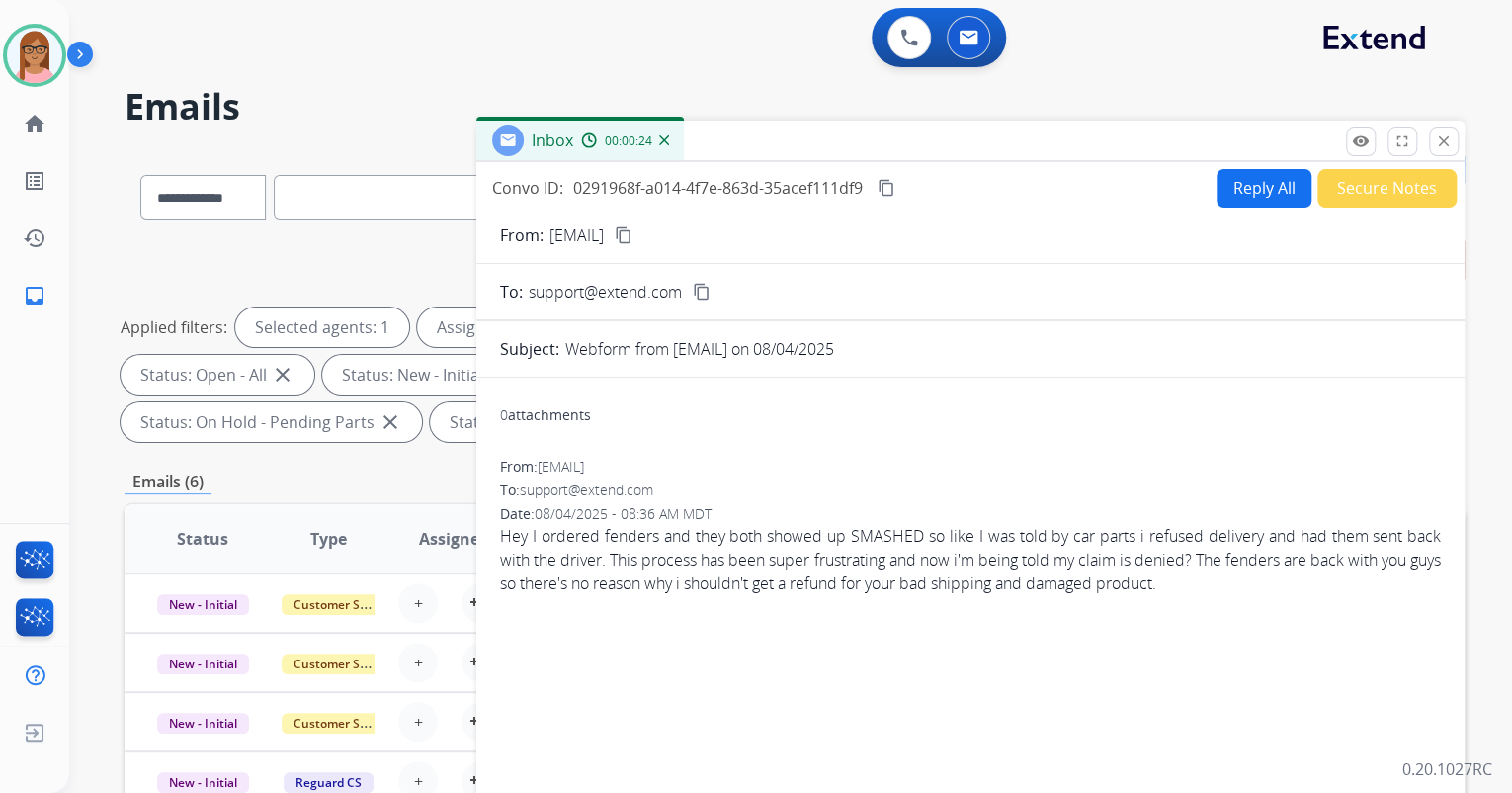 click on "Reply All" at bounding box center [1264, 188] 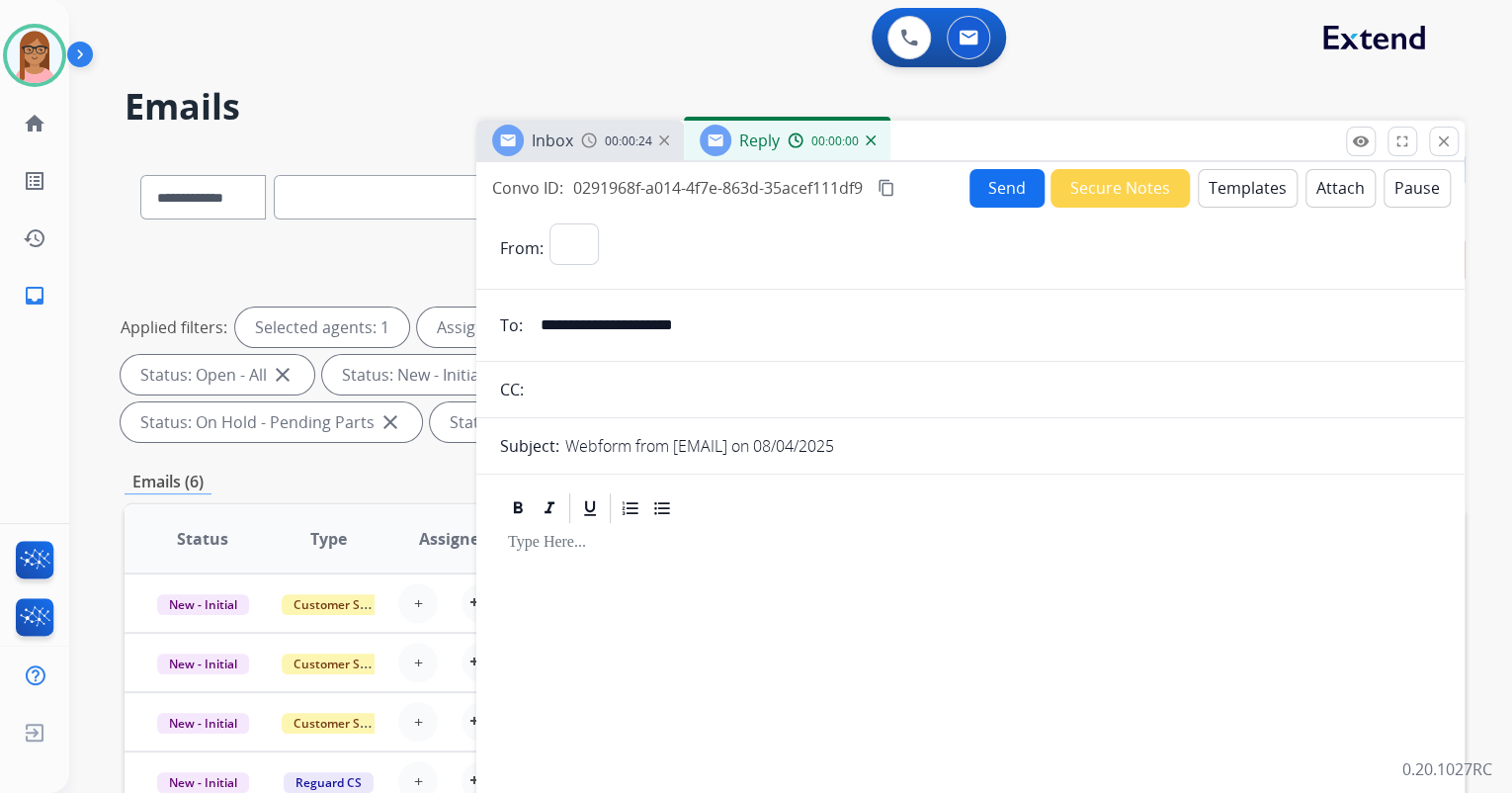 select on "**********" 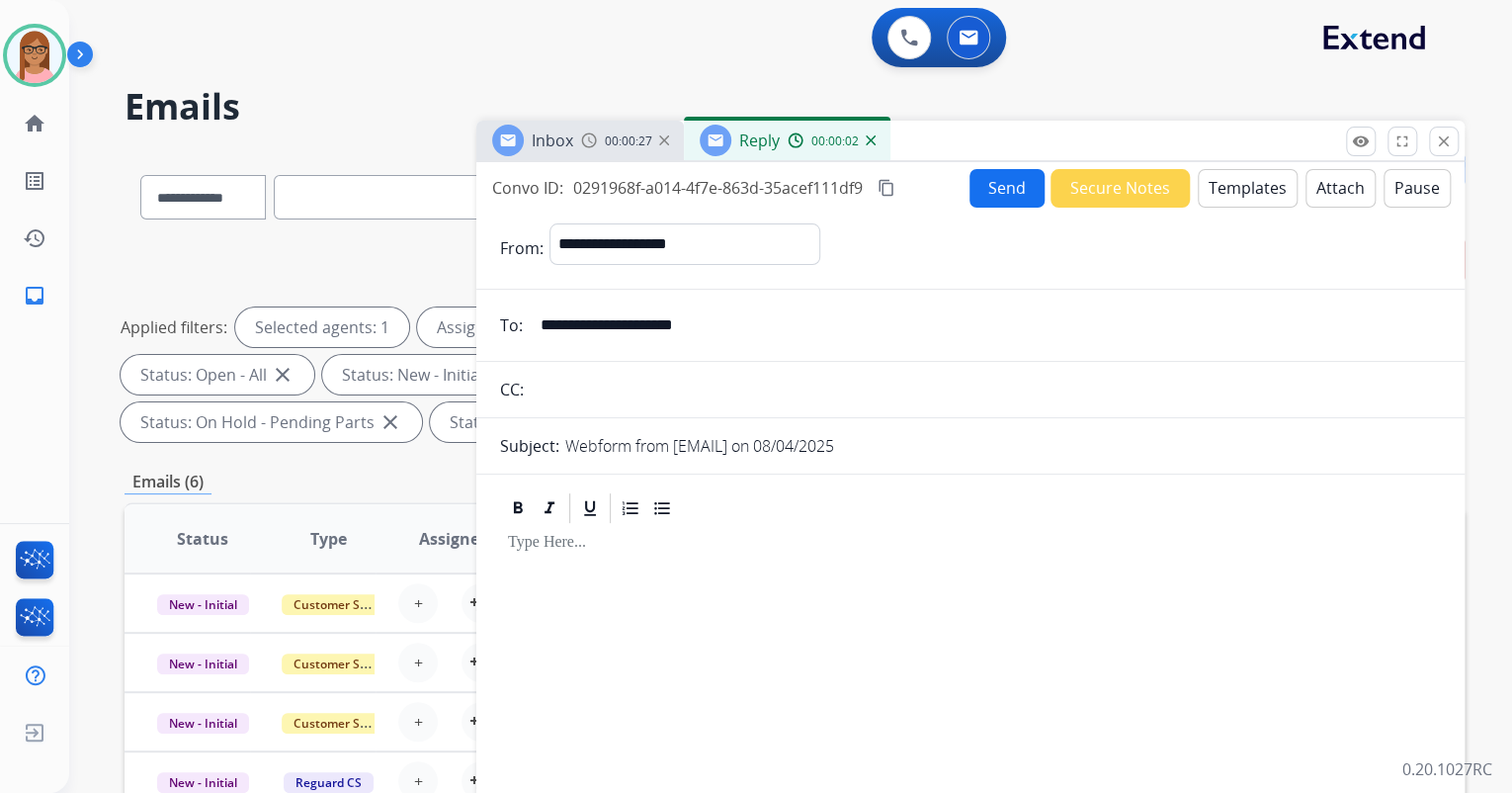 click on "Templates" at bounding box center (1247, 188) 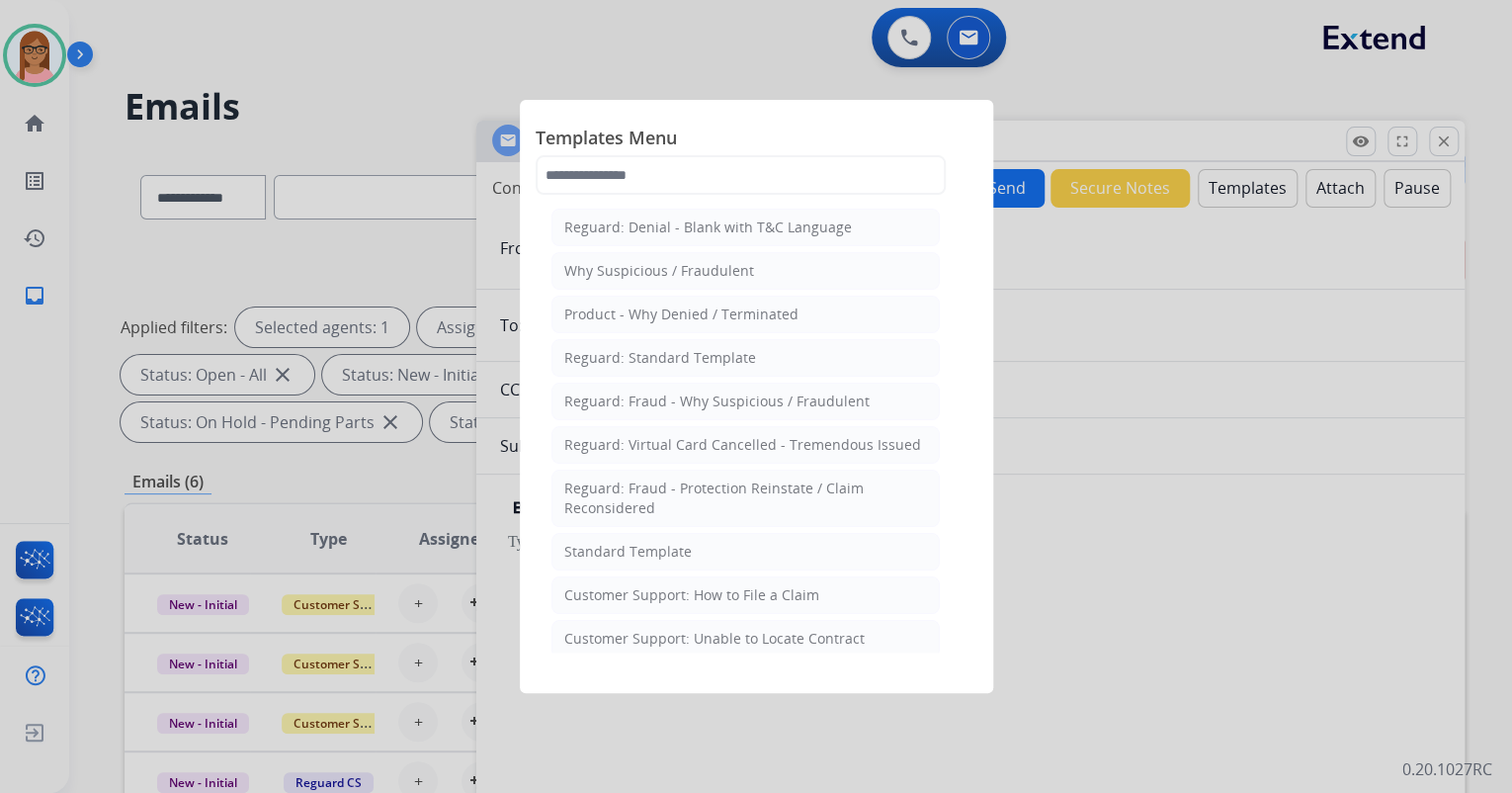 click 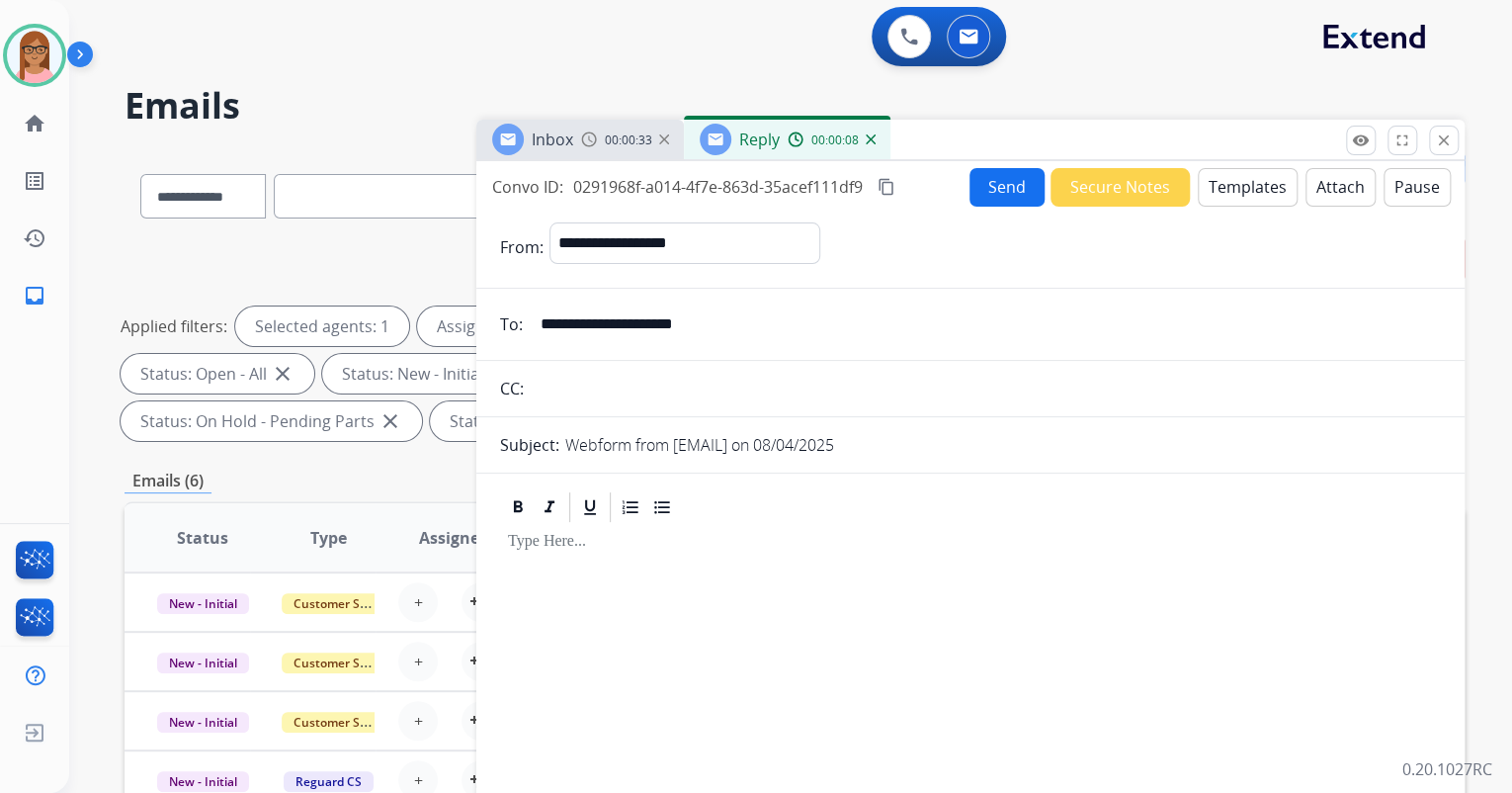 scroll, scrollTop: 0, scrollLeft: 0, axis: both 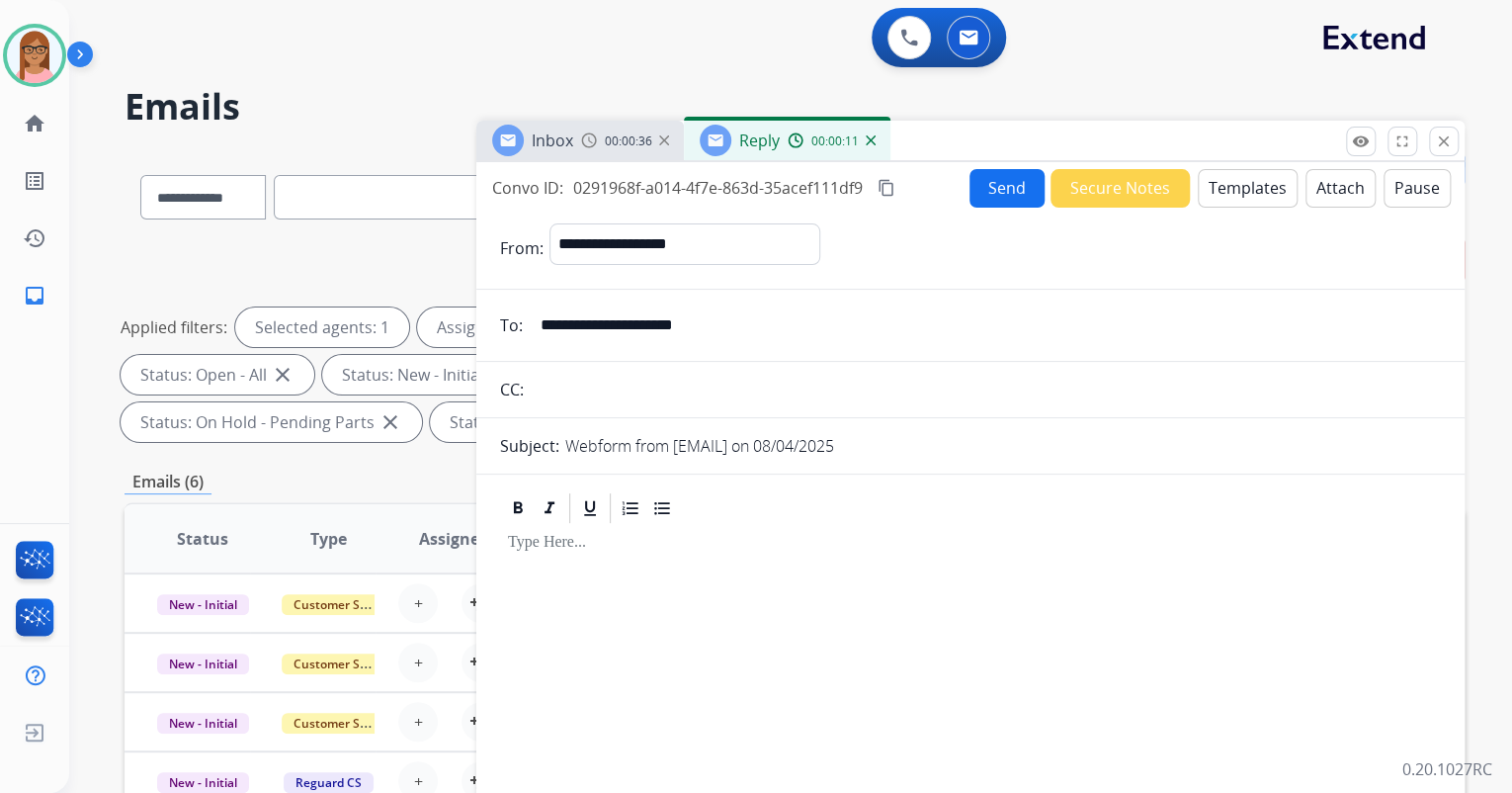 drag, startPoint x: 539, startPoint y: 329, endPoint x: 718, endPoint y: 340, distance: 179.3377 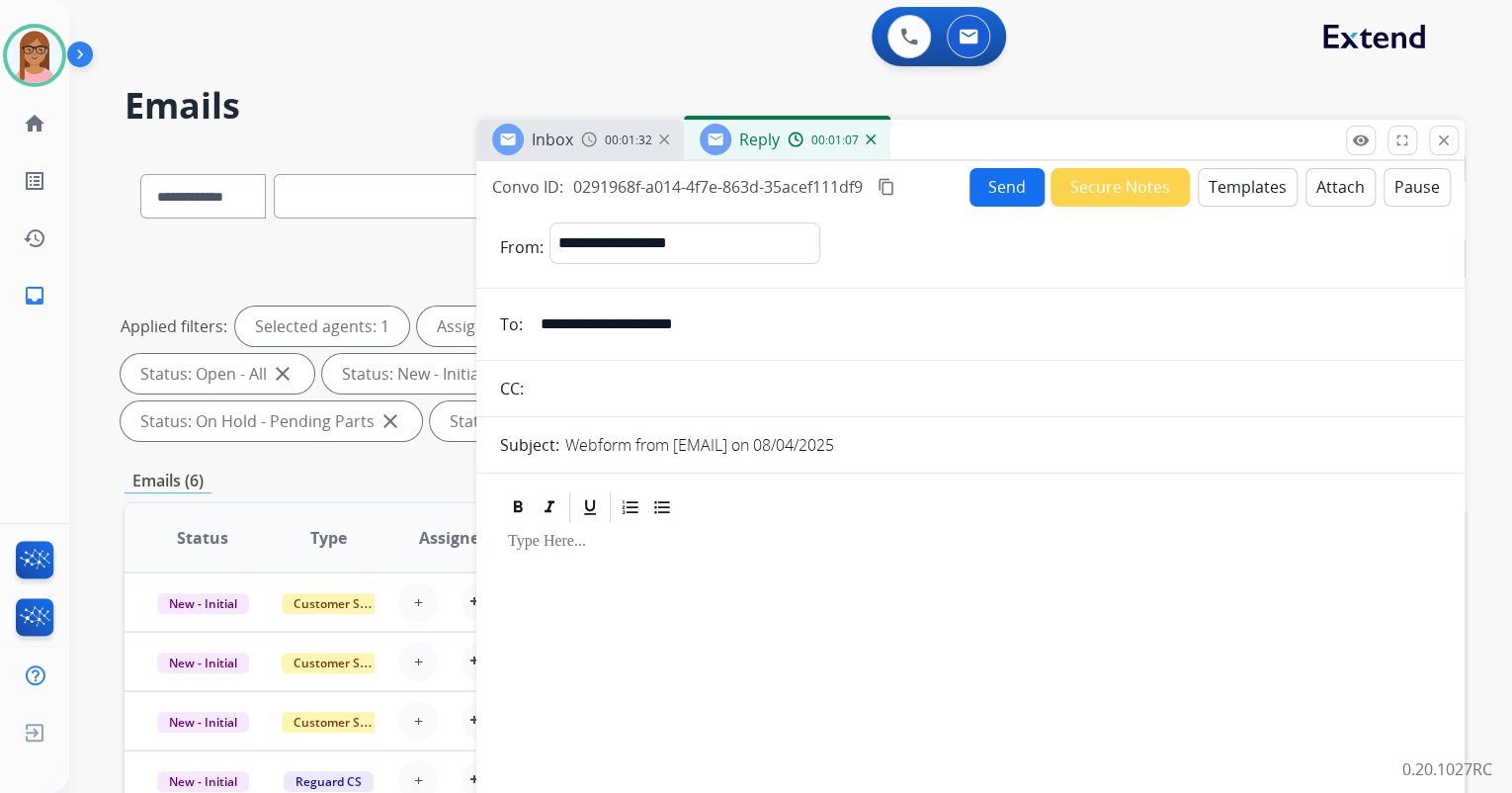 scroll, scrollTop: 0, scrollLeft: 0, axis: both 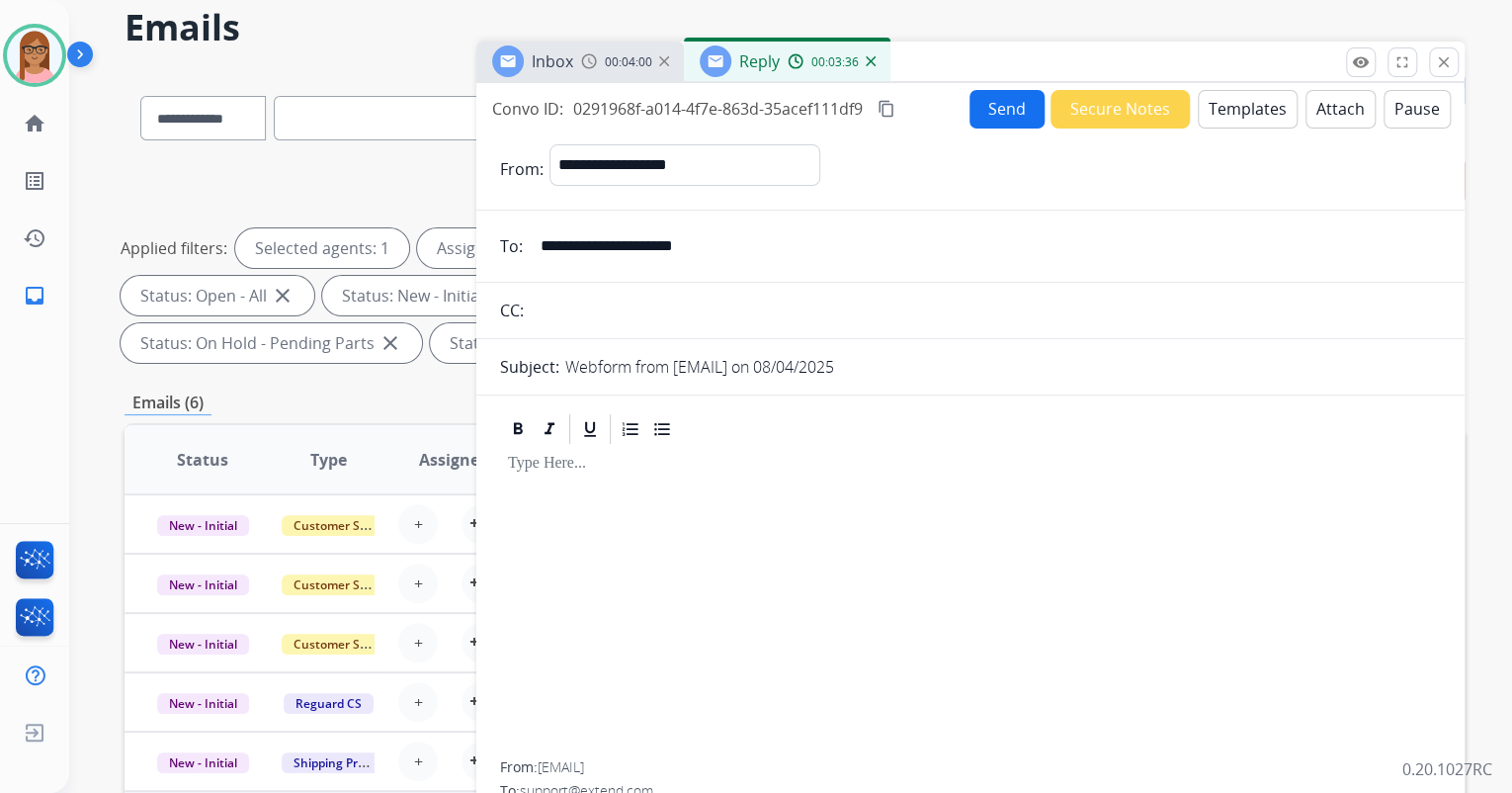 click on "content_copy" at bounding box center [886, 109] 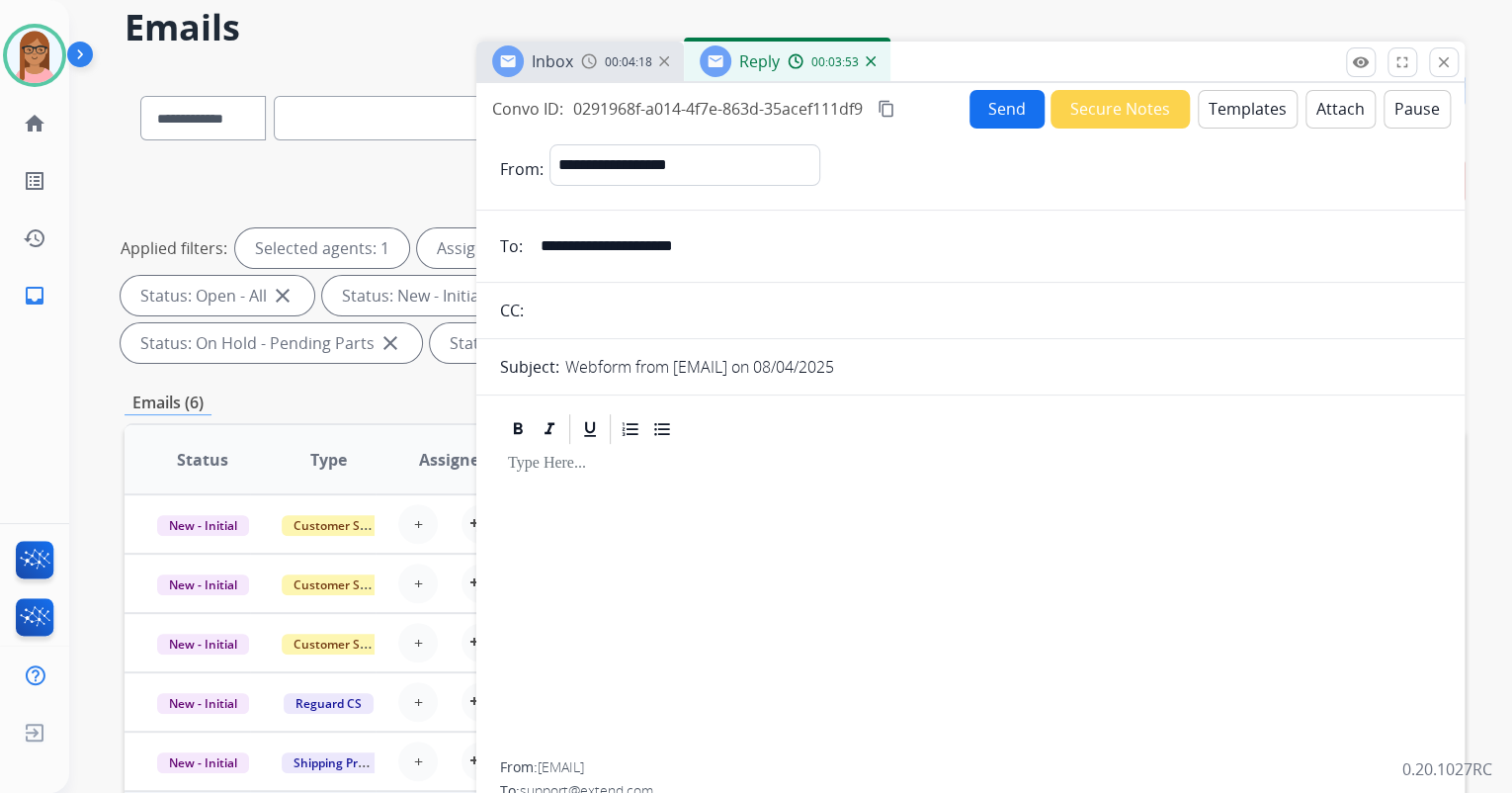 click on "Templates" at bounding box center [1247, 109] 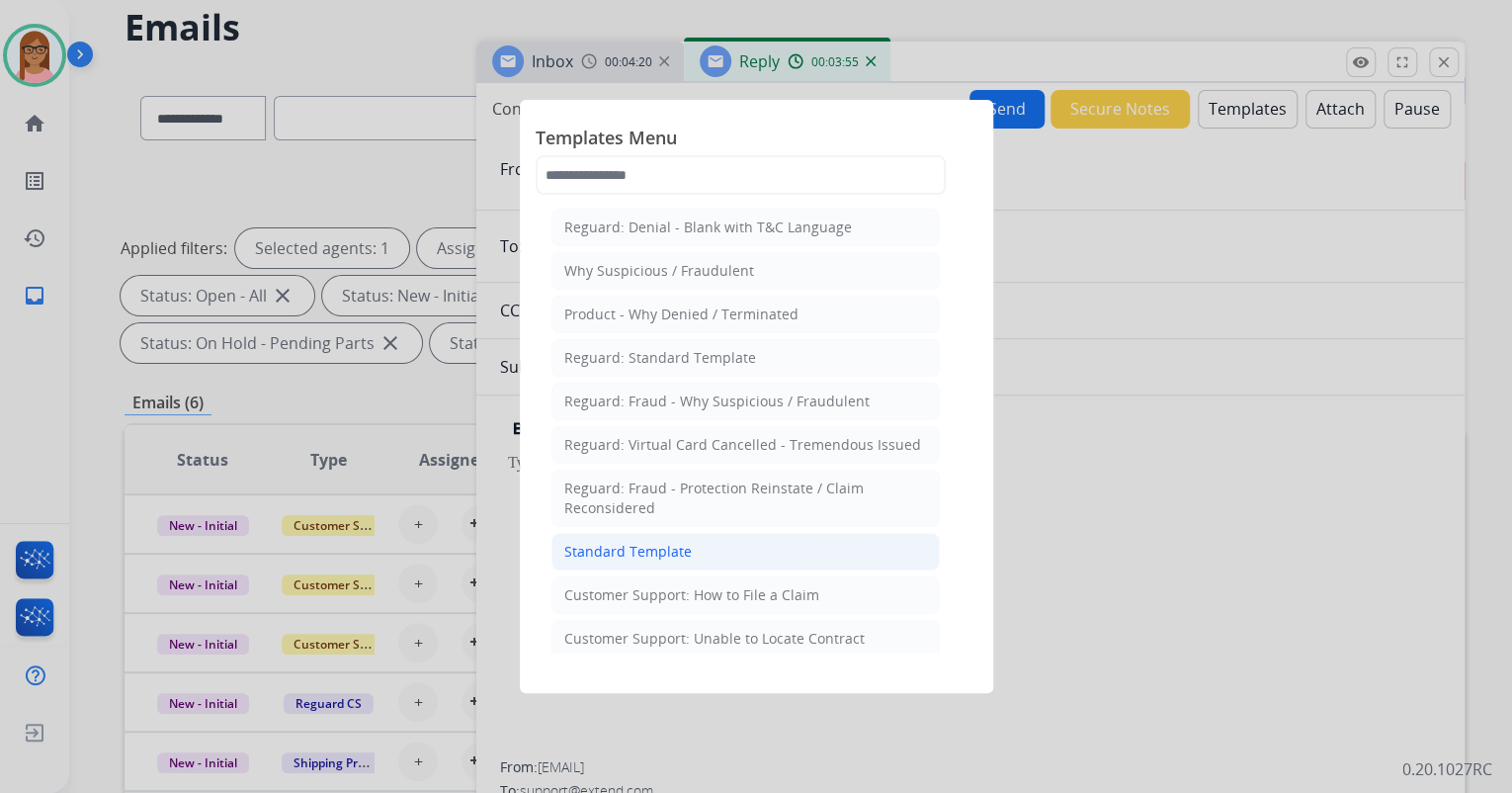 click on "Standard Template" 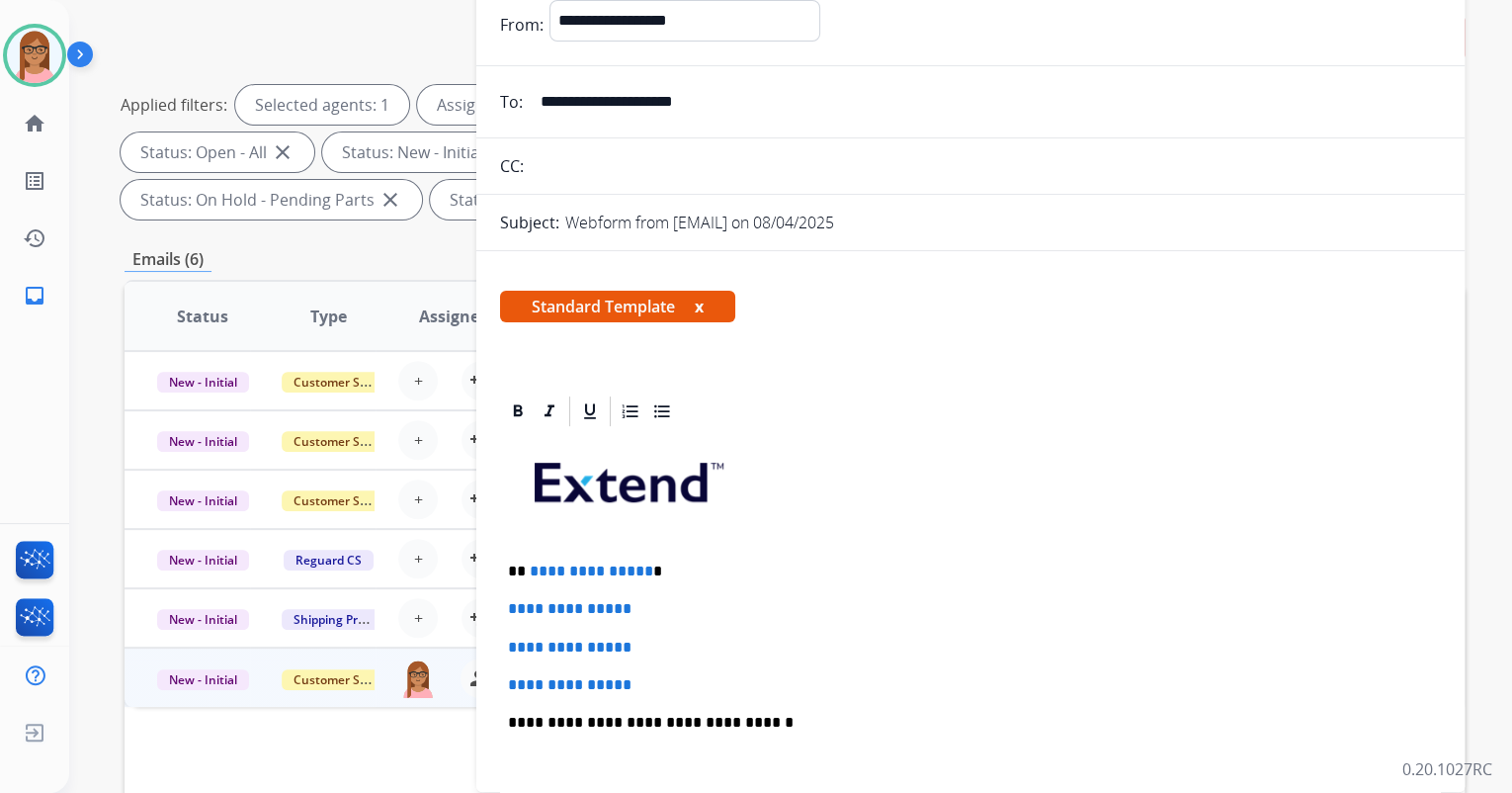 scroll, scrollTop: 237, scrollLeft: 0, axis: vertical 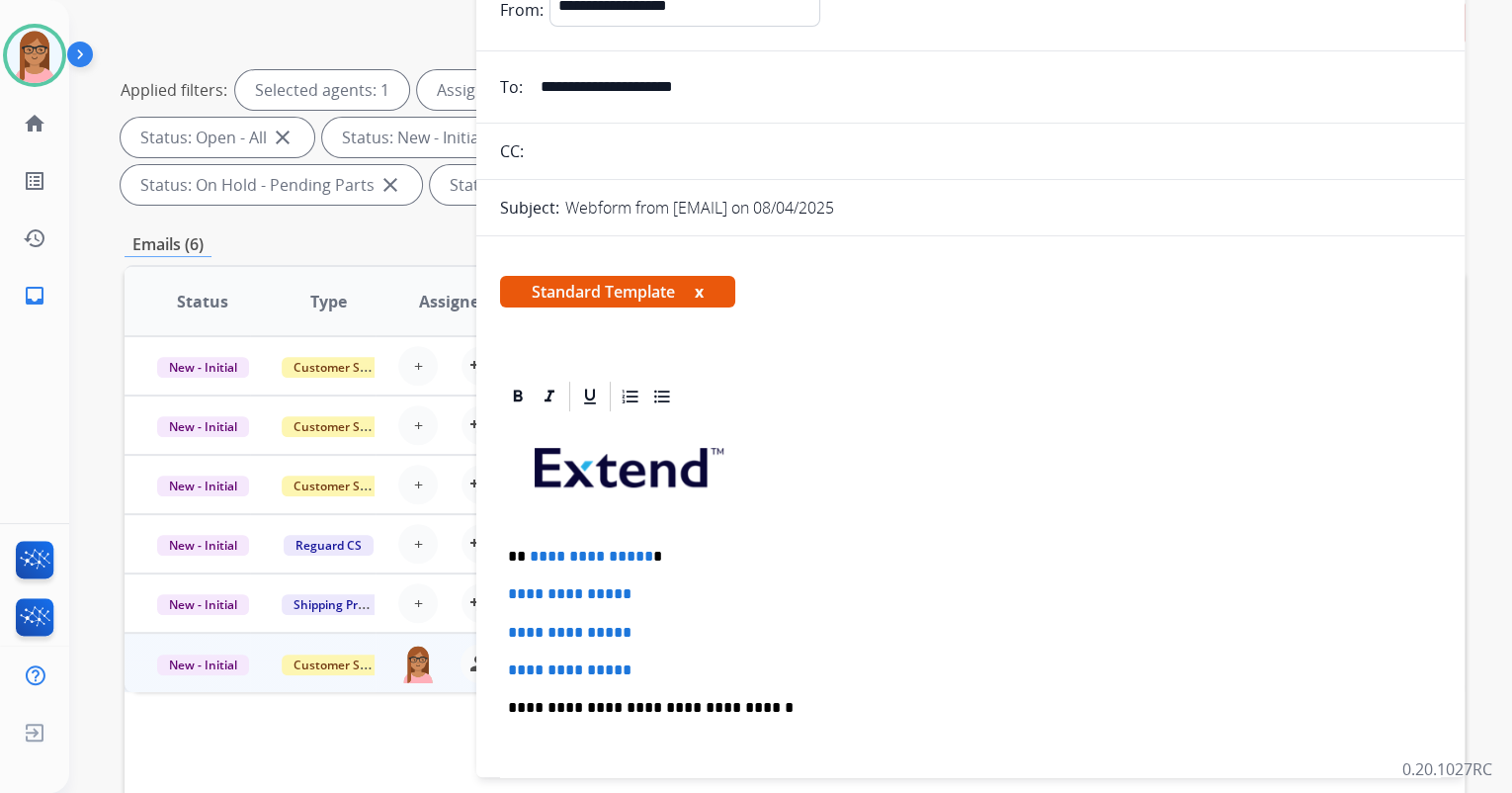 click on "**********" at bounding box center [963, 557] 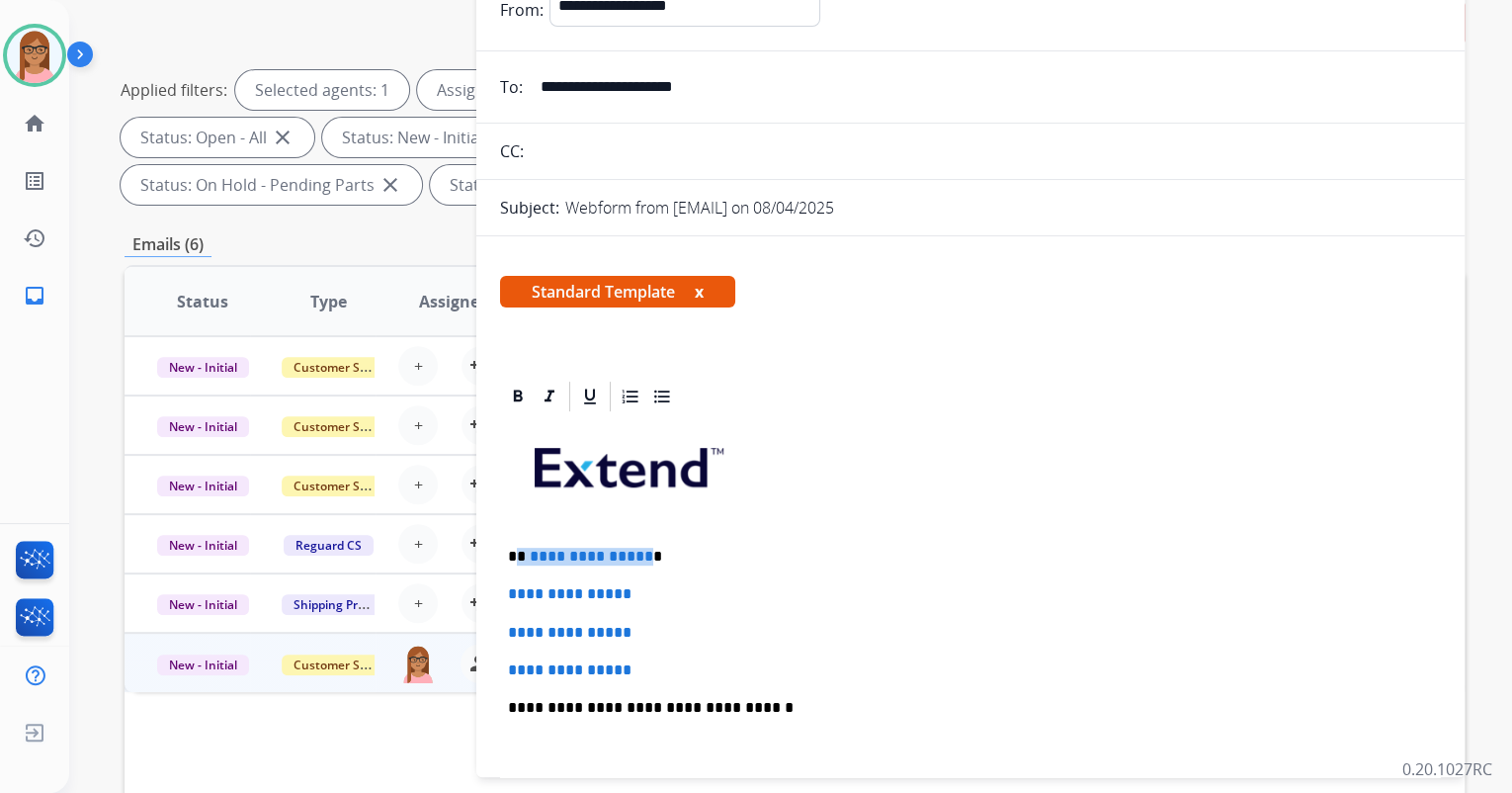 drag, startPoint x: 519, startPoint y: 553, endPoint x: 640, endPoint y: 554, distance: 121.00413 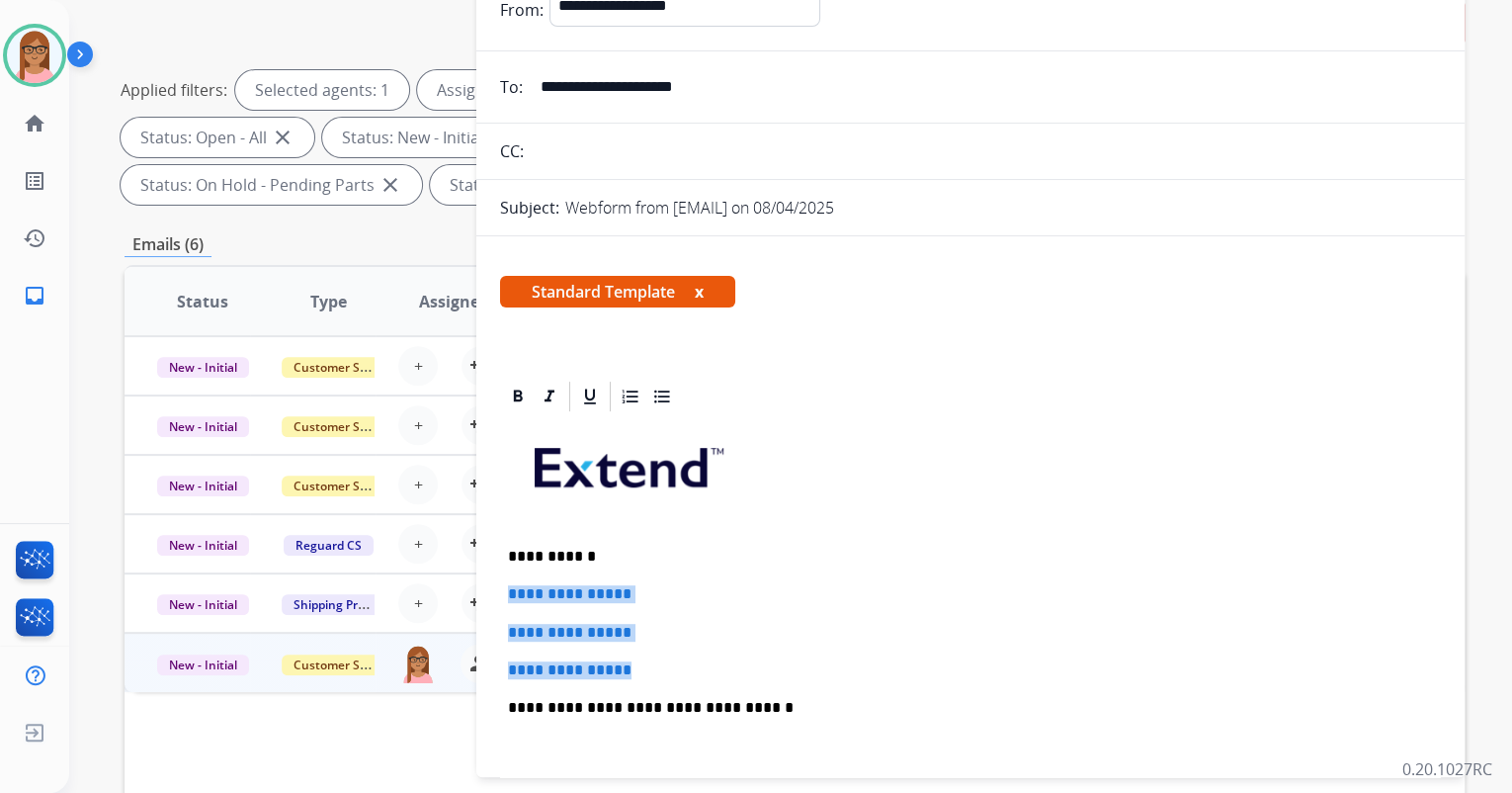 drag, startPoint x: 506, startPoint y: 589, endPoint x: 661, endPoint y: 661, distance: 170.90641 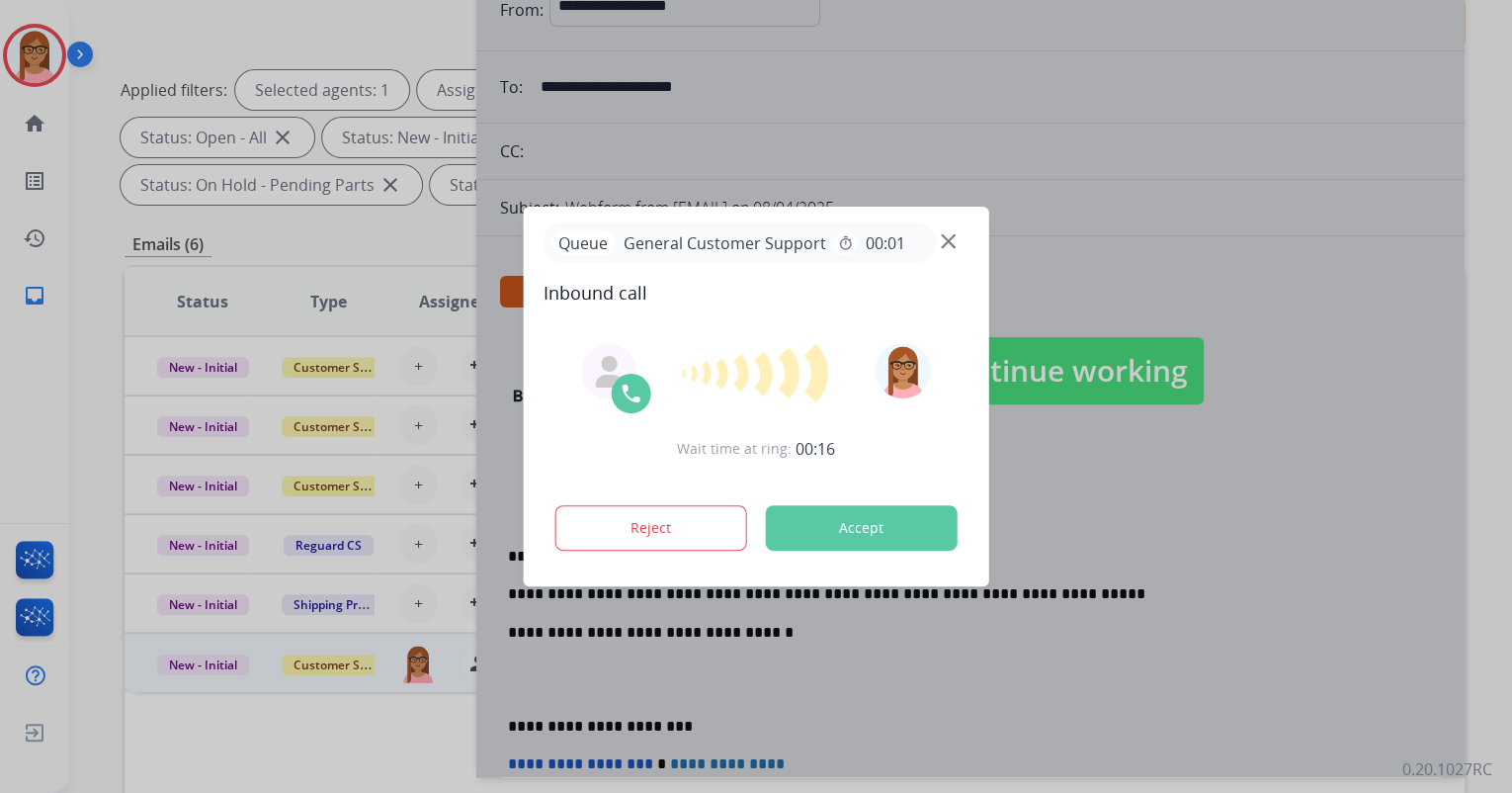 click on "Accept" at bounding box center (862, 528) 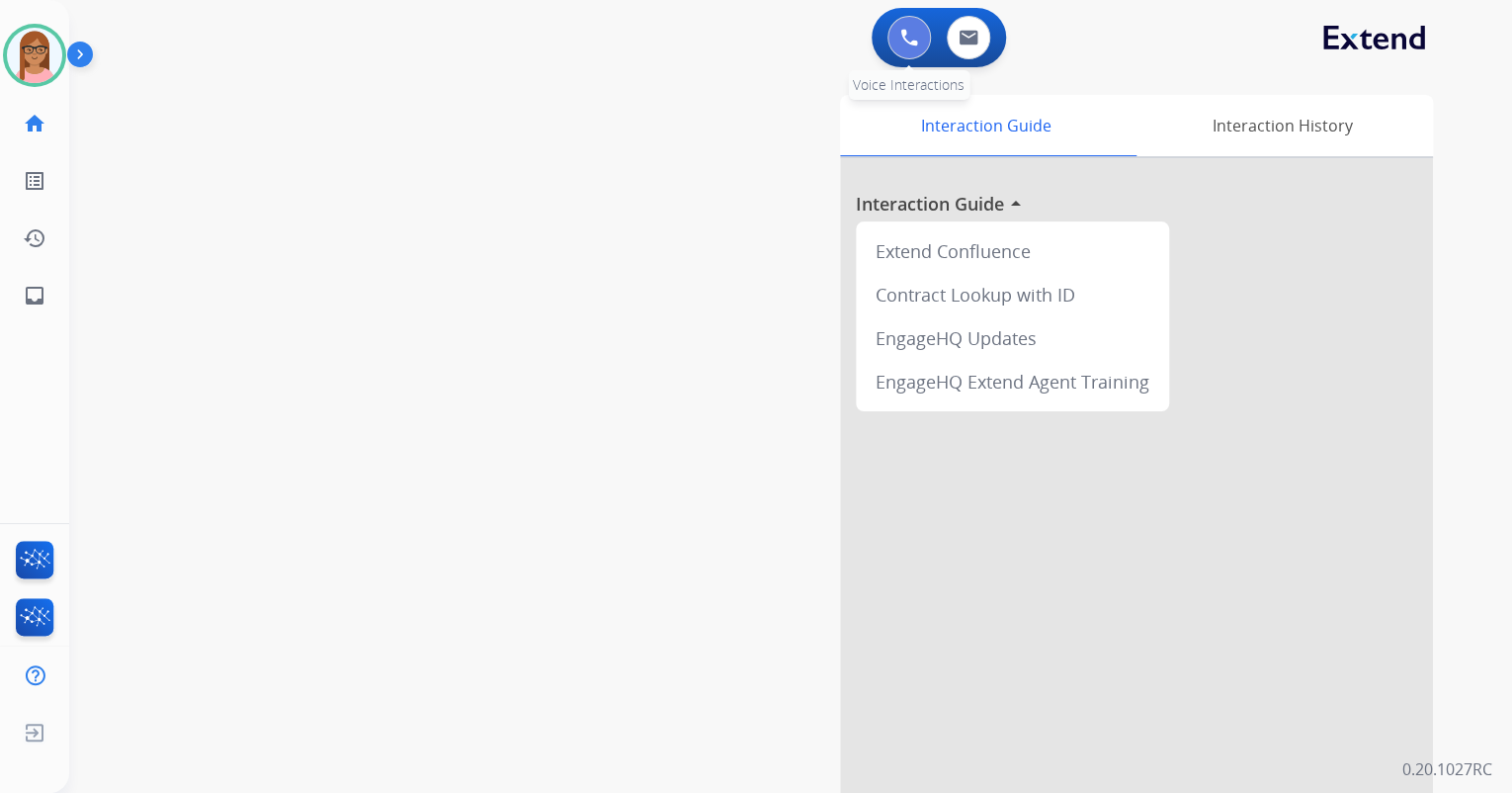 click at bounding box center [909, 38] 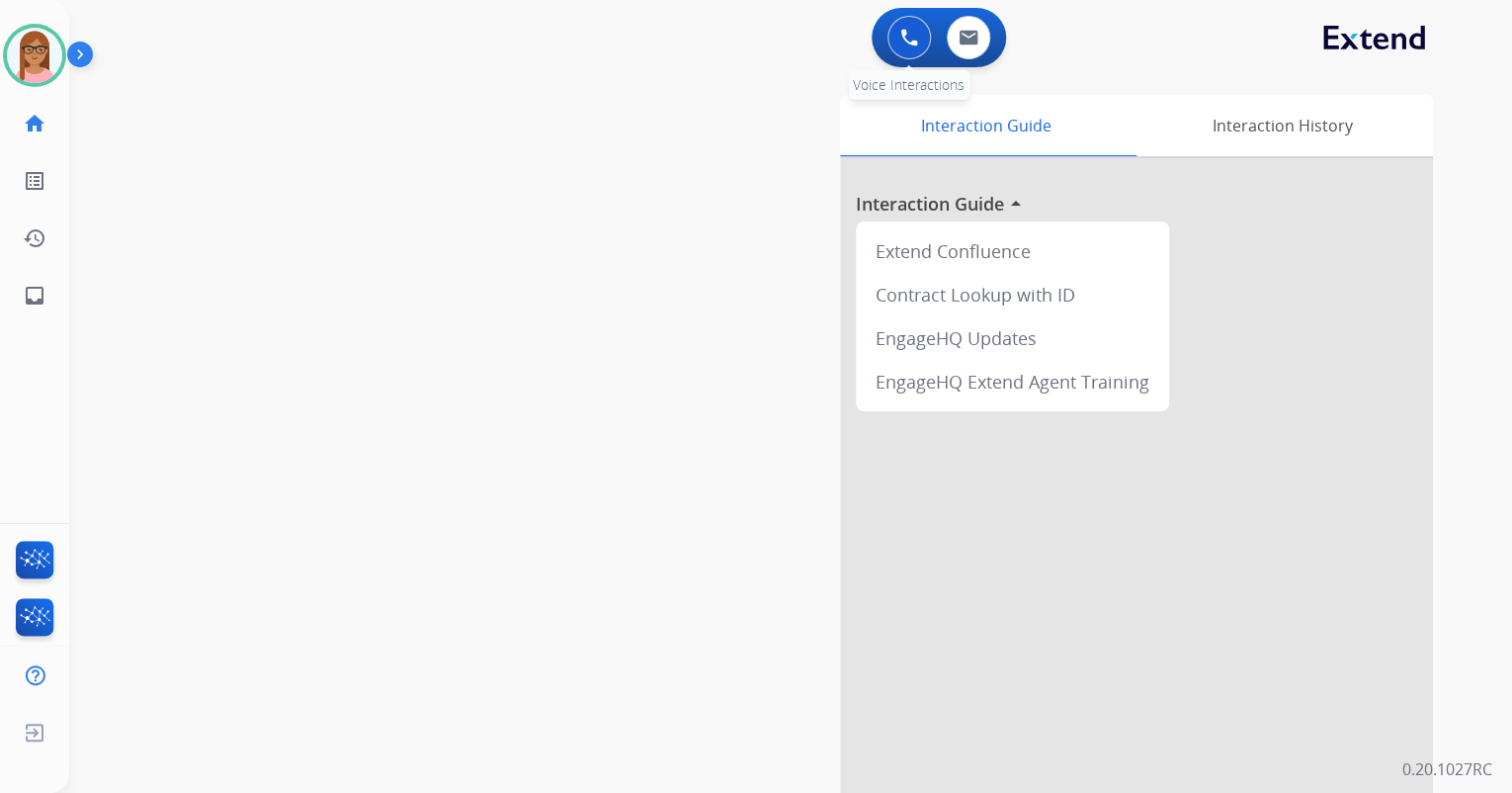 click at bounding box center (909, 38) 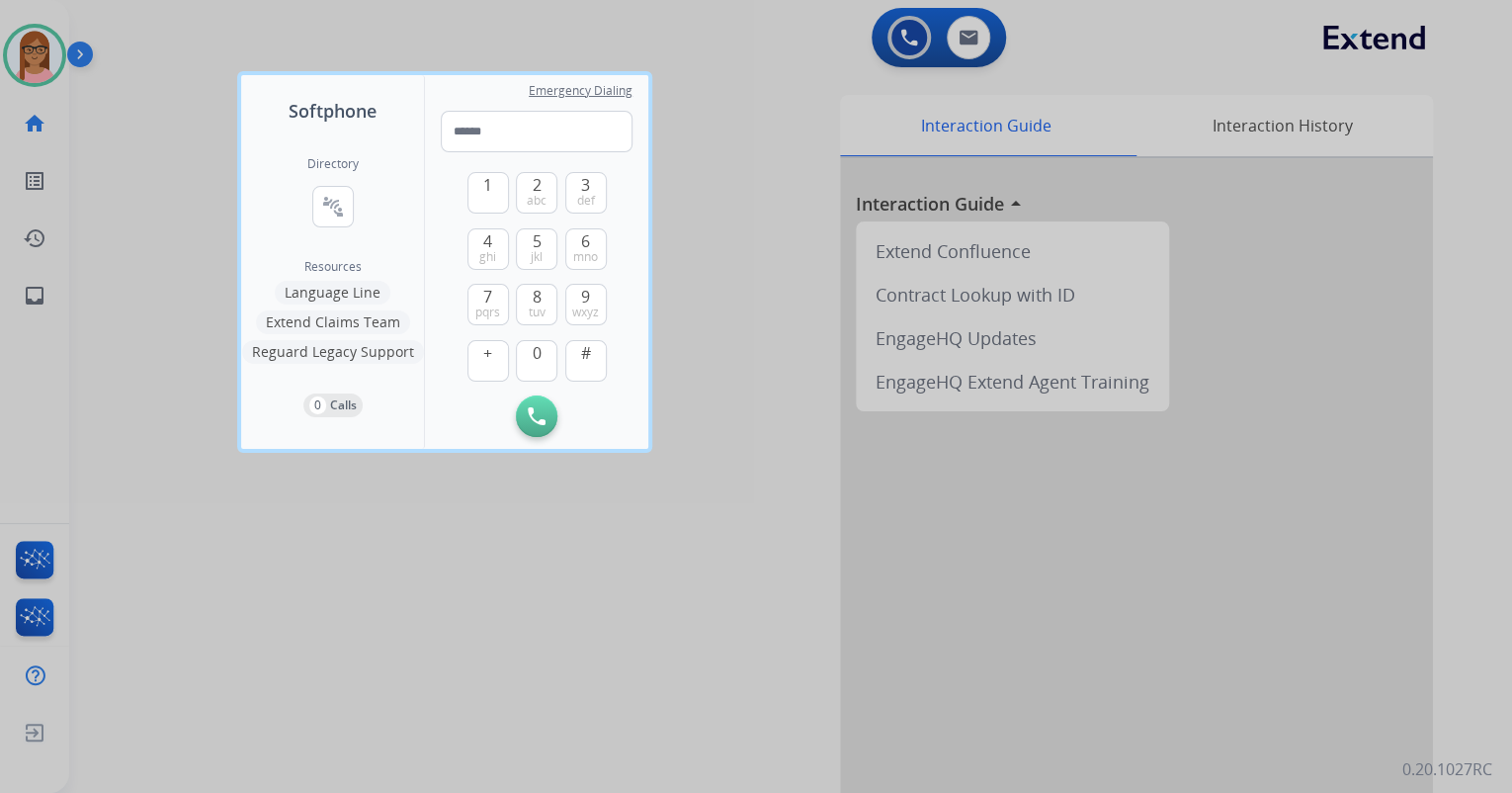 click at bounding box center [756, 396] 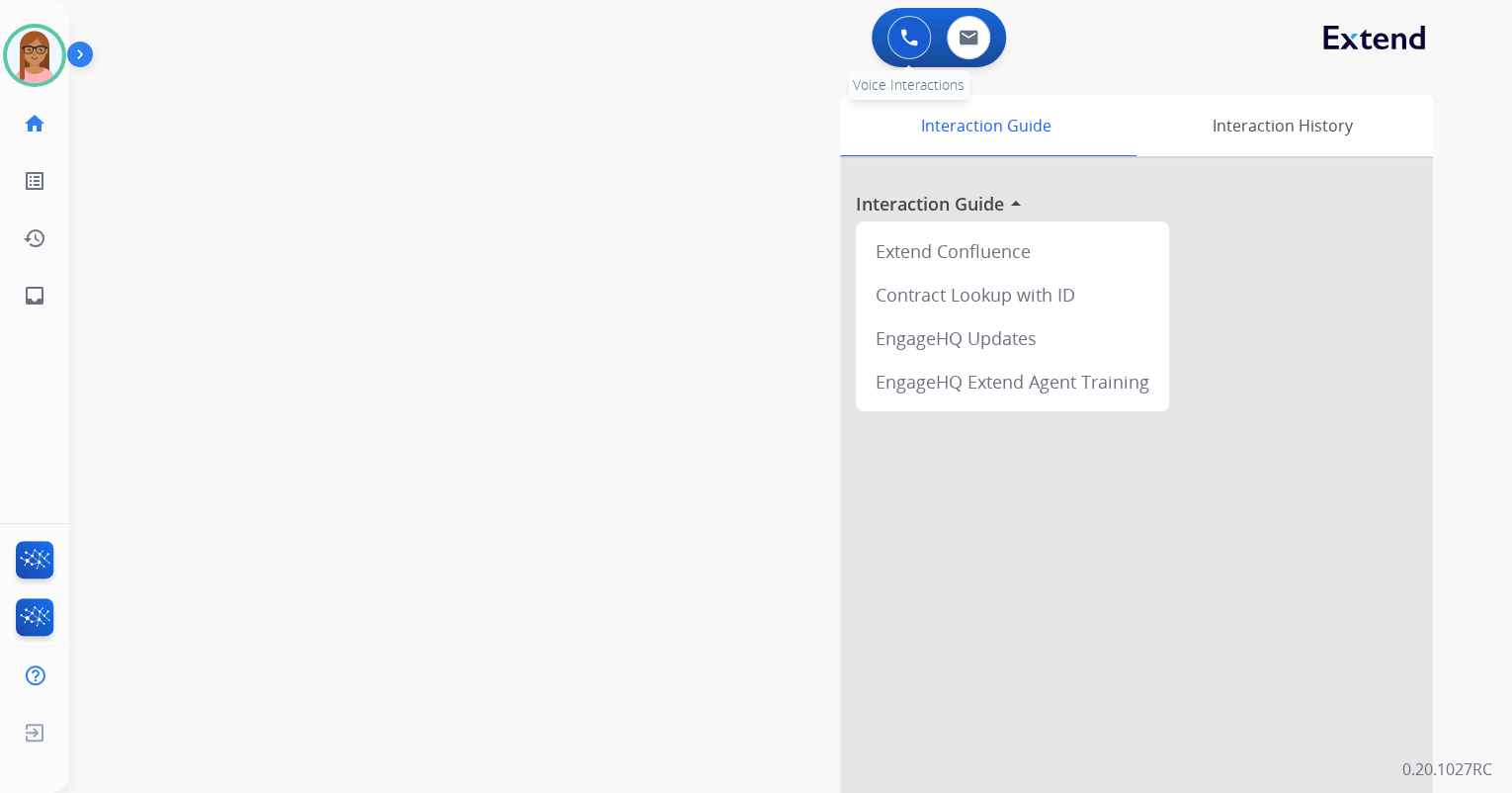 click at bounding box center (909, 38) 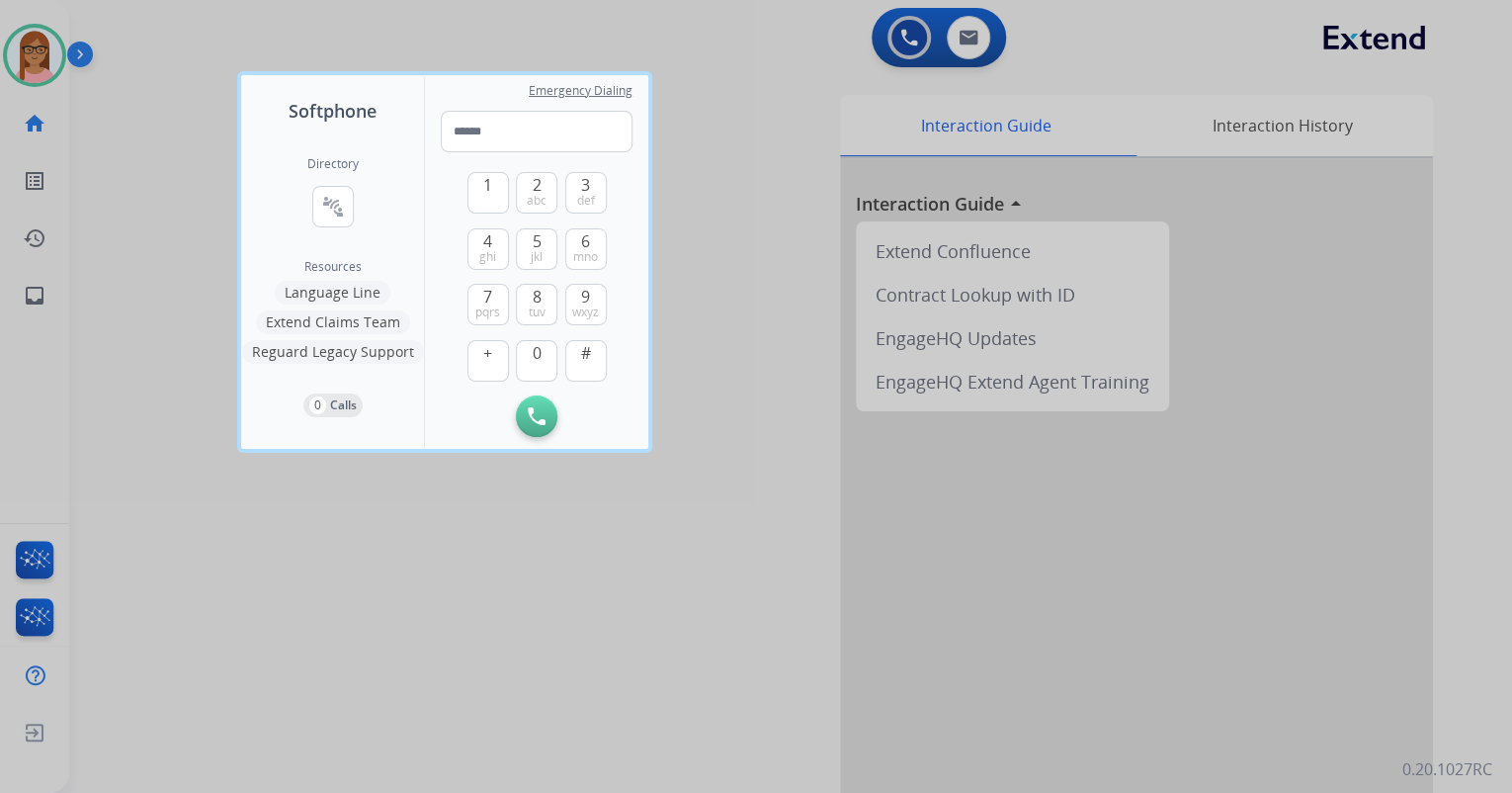 click at bounding box center (756, 396) 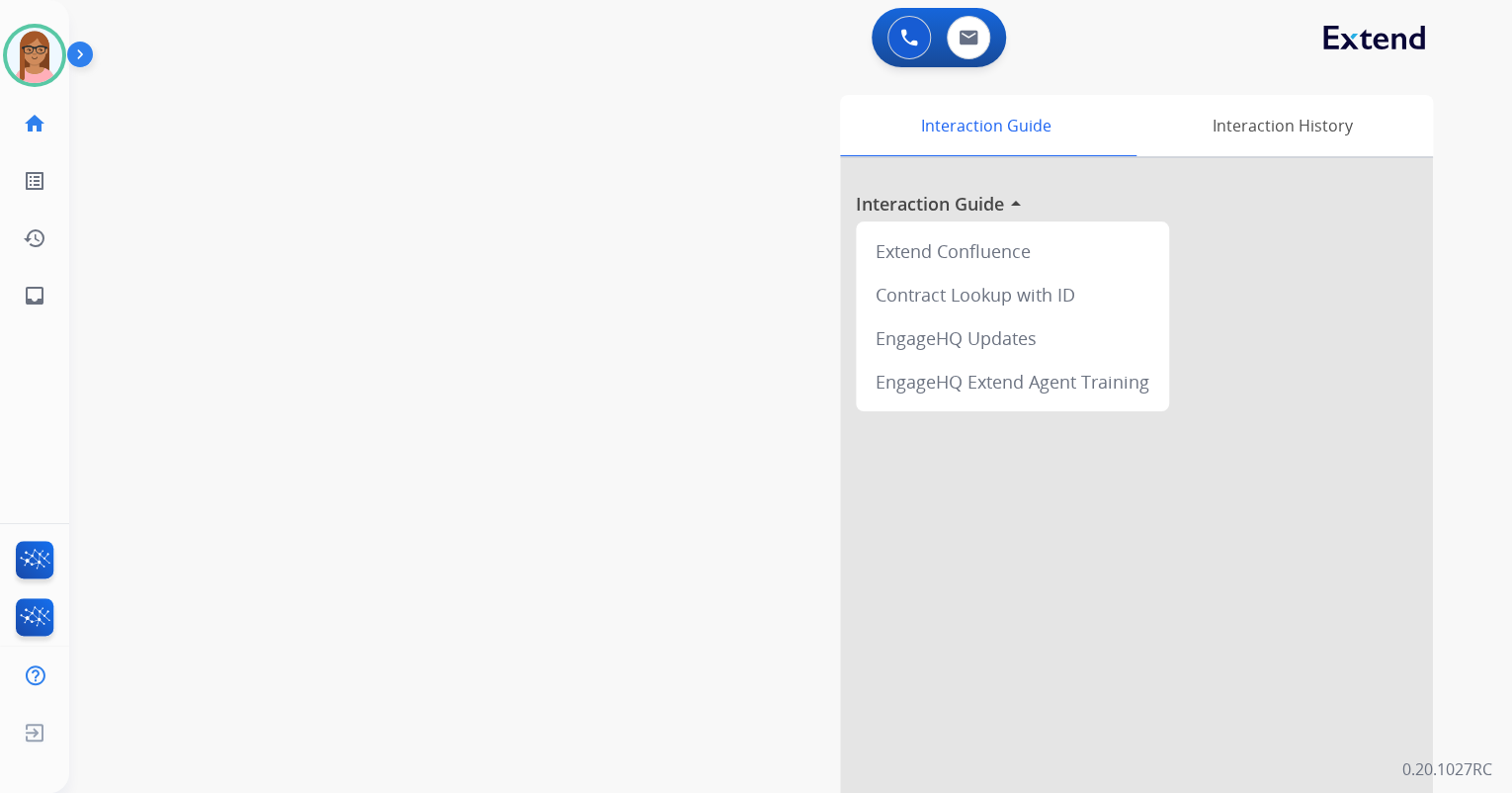 click on "Interaction Guide   Interaction History  Interaction Guide arrow_drop_up  Extend Confluence   Contract Lookup with ID   EngageHQ Updates   EngageHQ Extend Agent Training" at bounding box center (1020, 495) 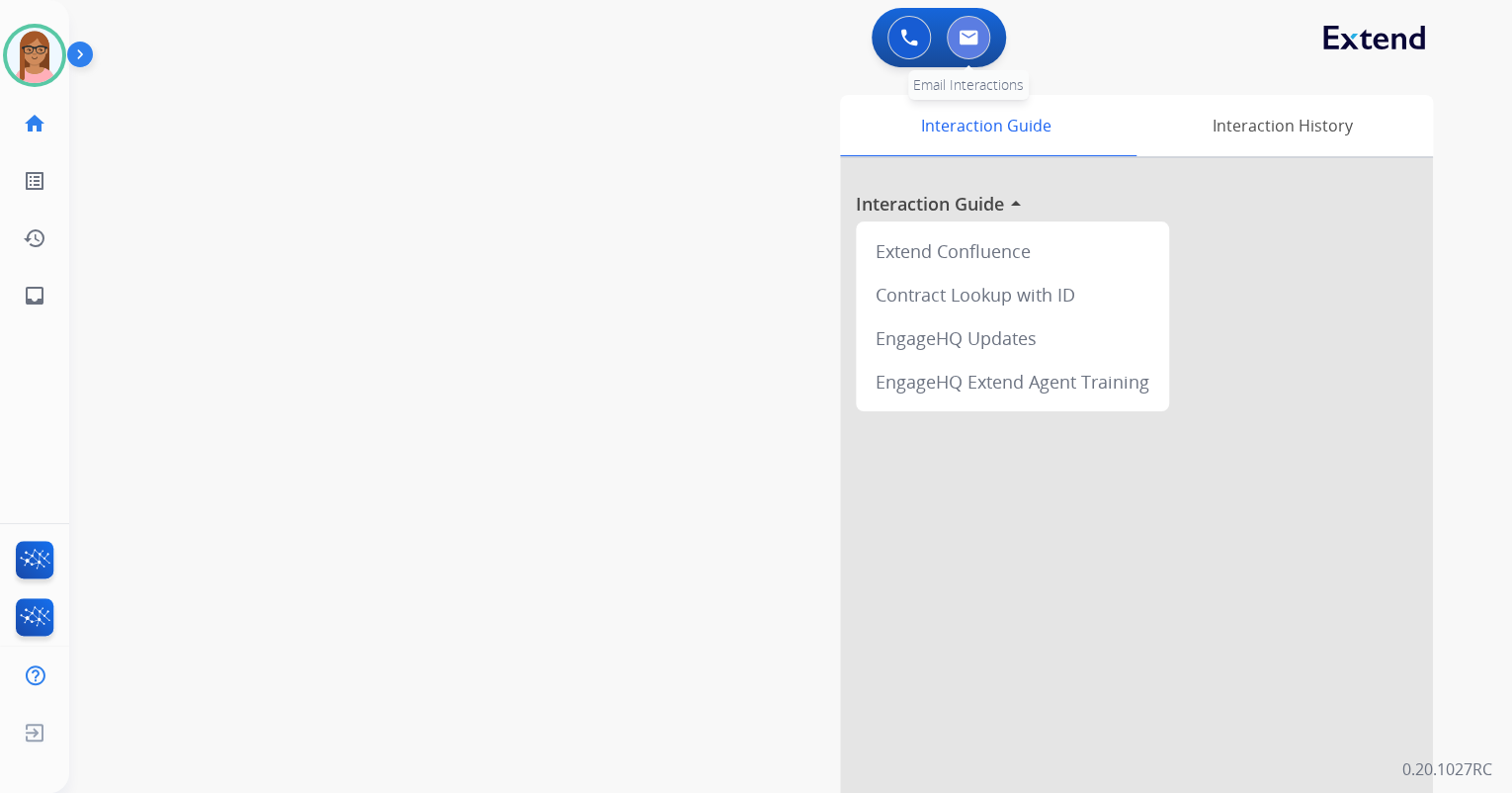 click at bounding box center (968, 38) 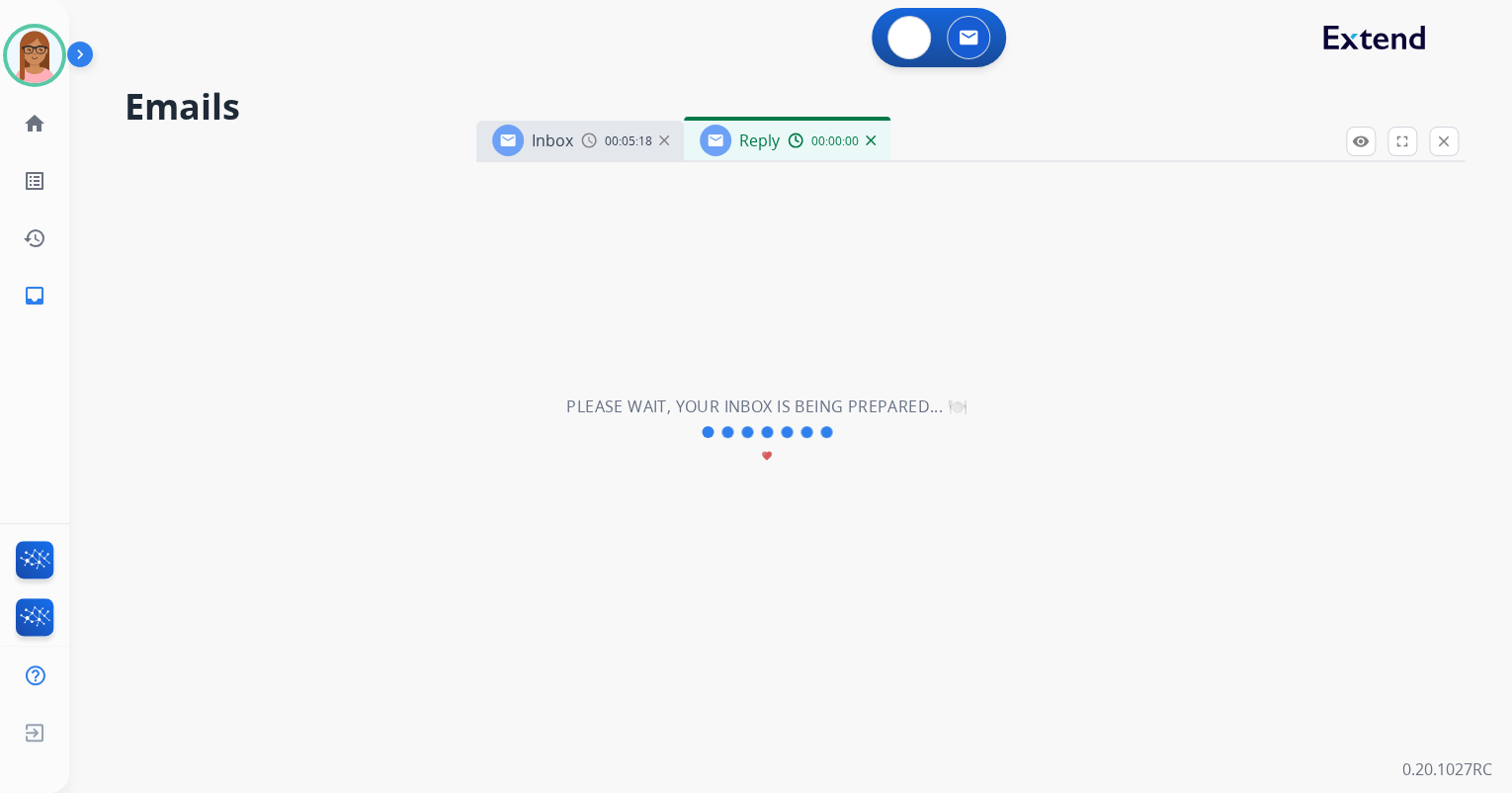 select on "**********" 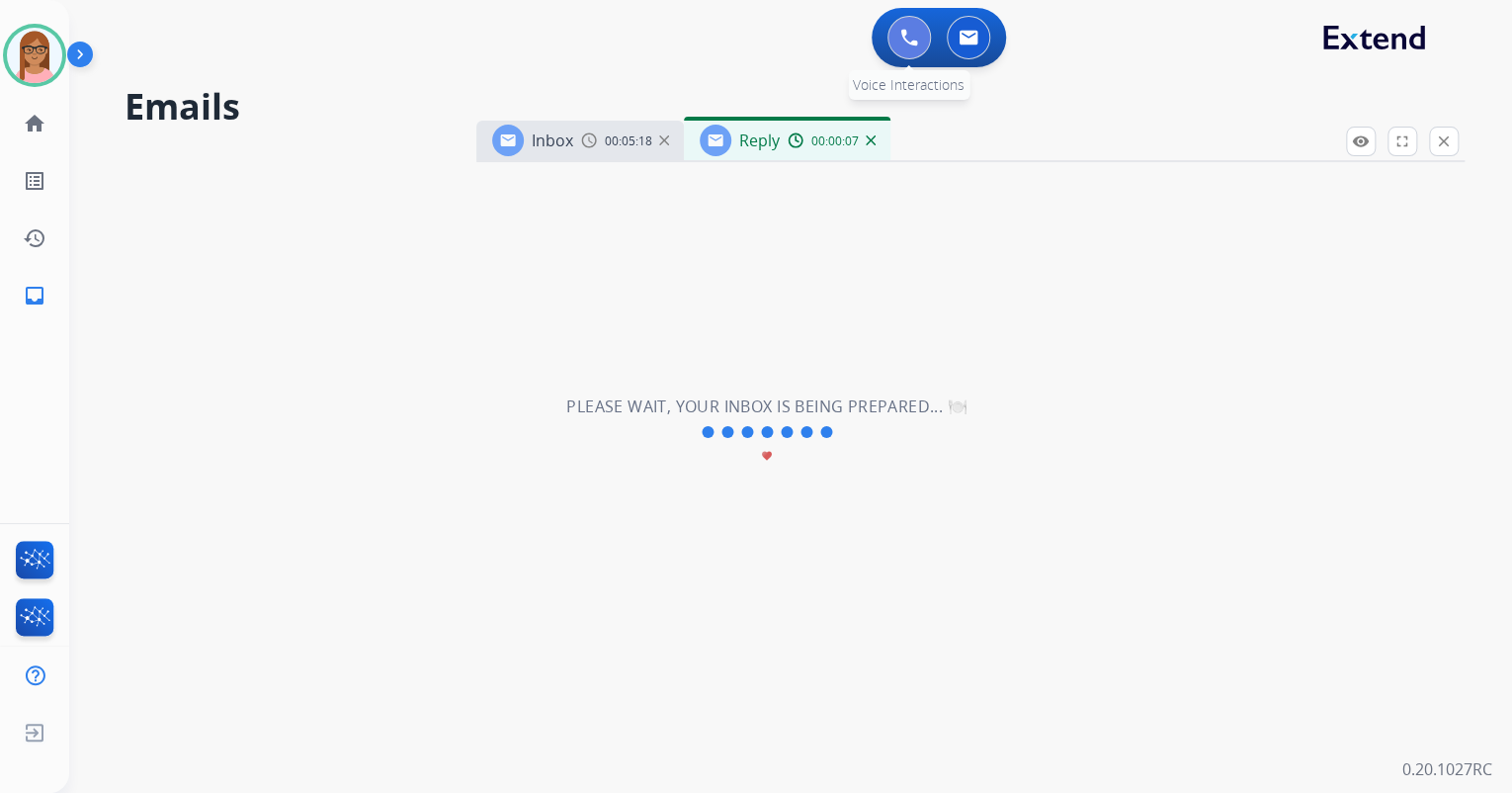 click at bounding box center [909, 38] 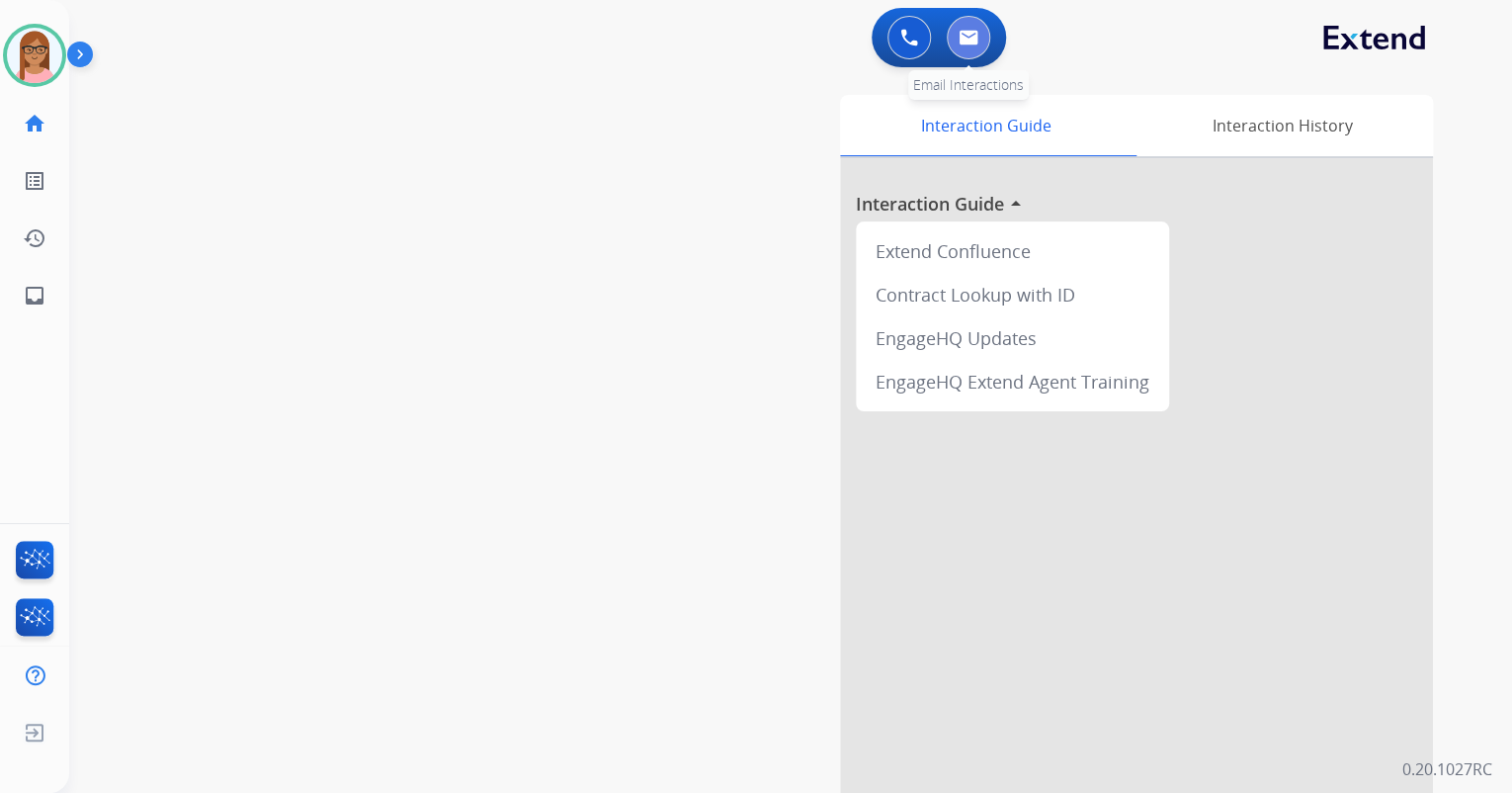 click at bounding box center [968, 38] 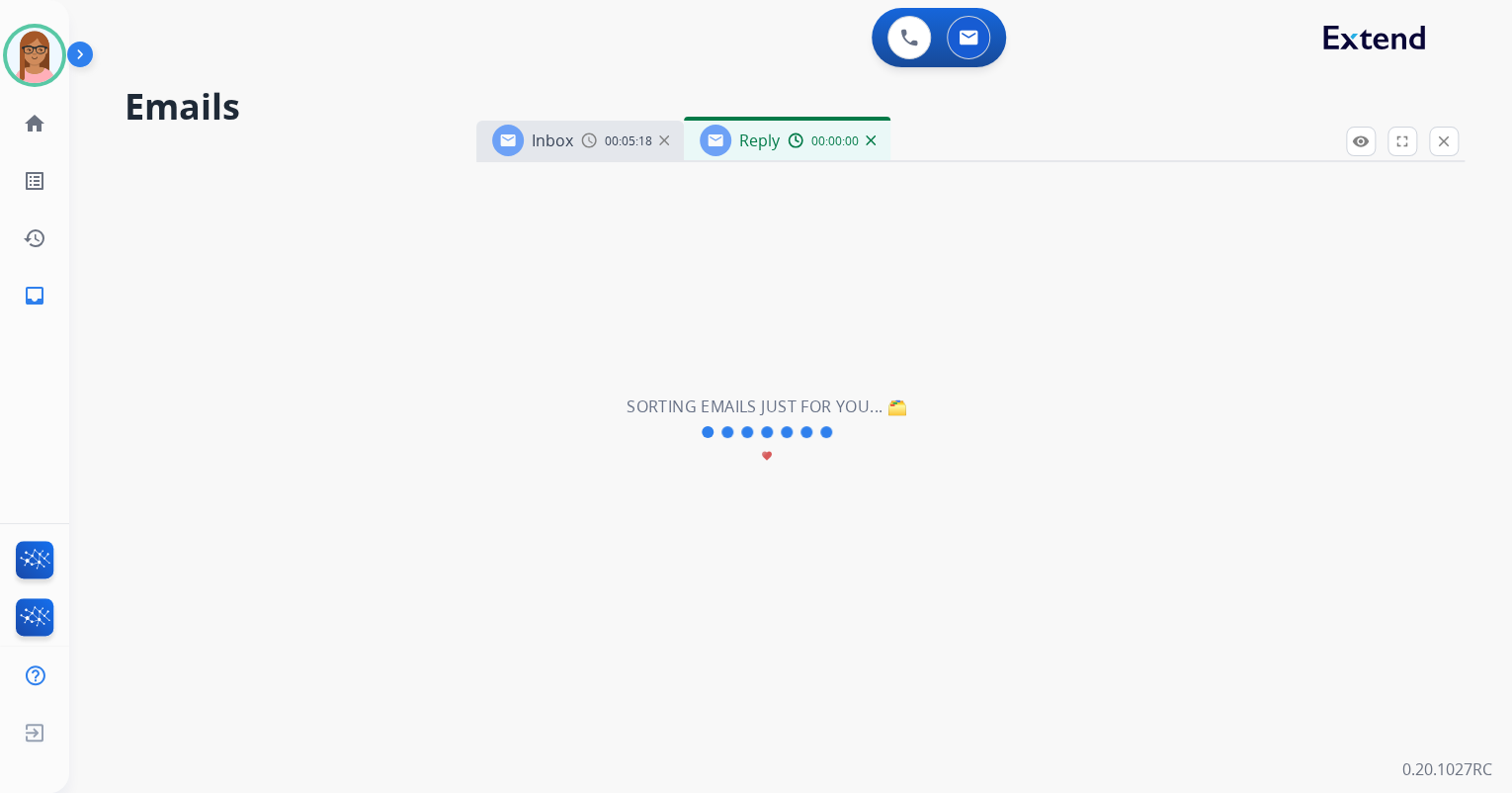 select on "**********" 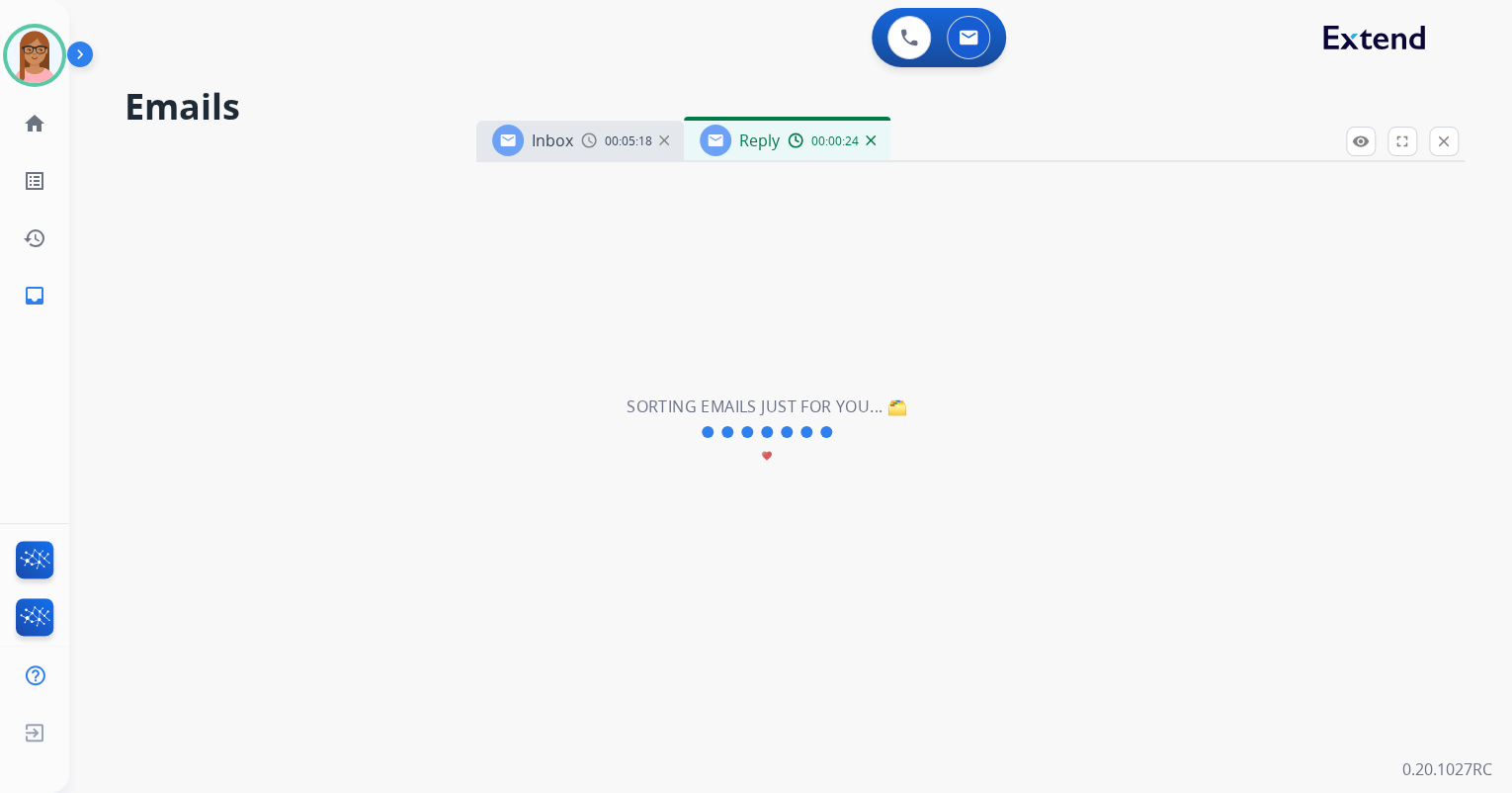 click on "00:00:24" at bounding box center [831, 140] 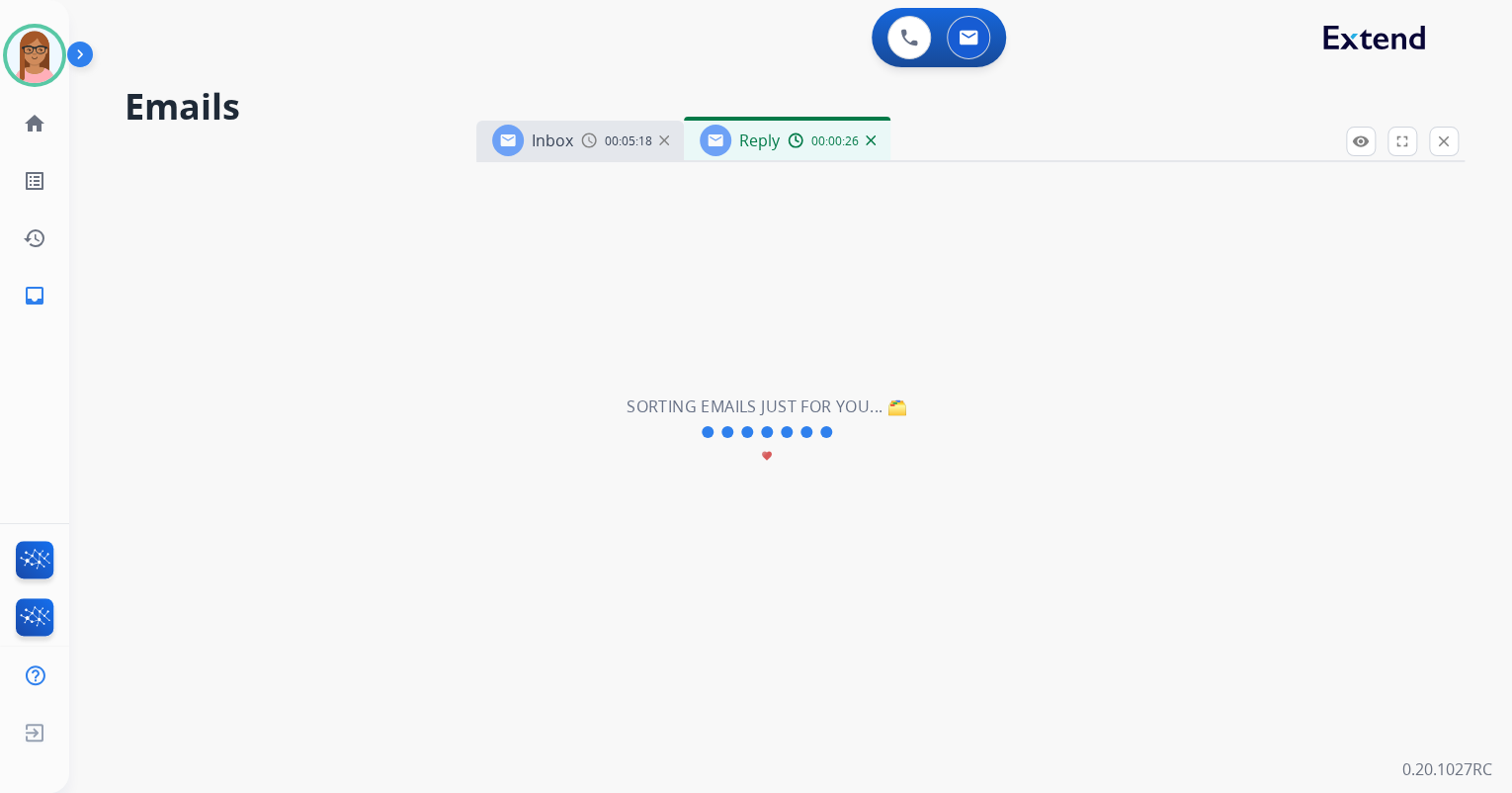 click at bounding box center [871, 140] 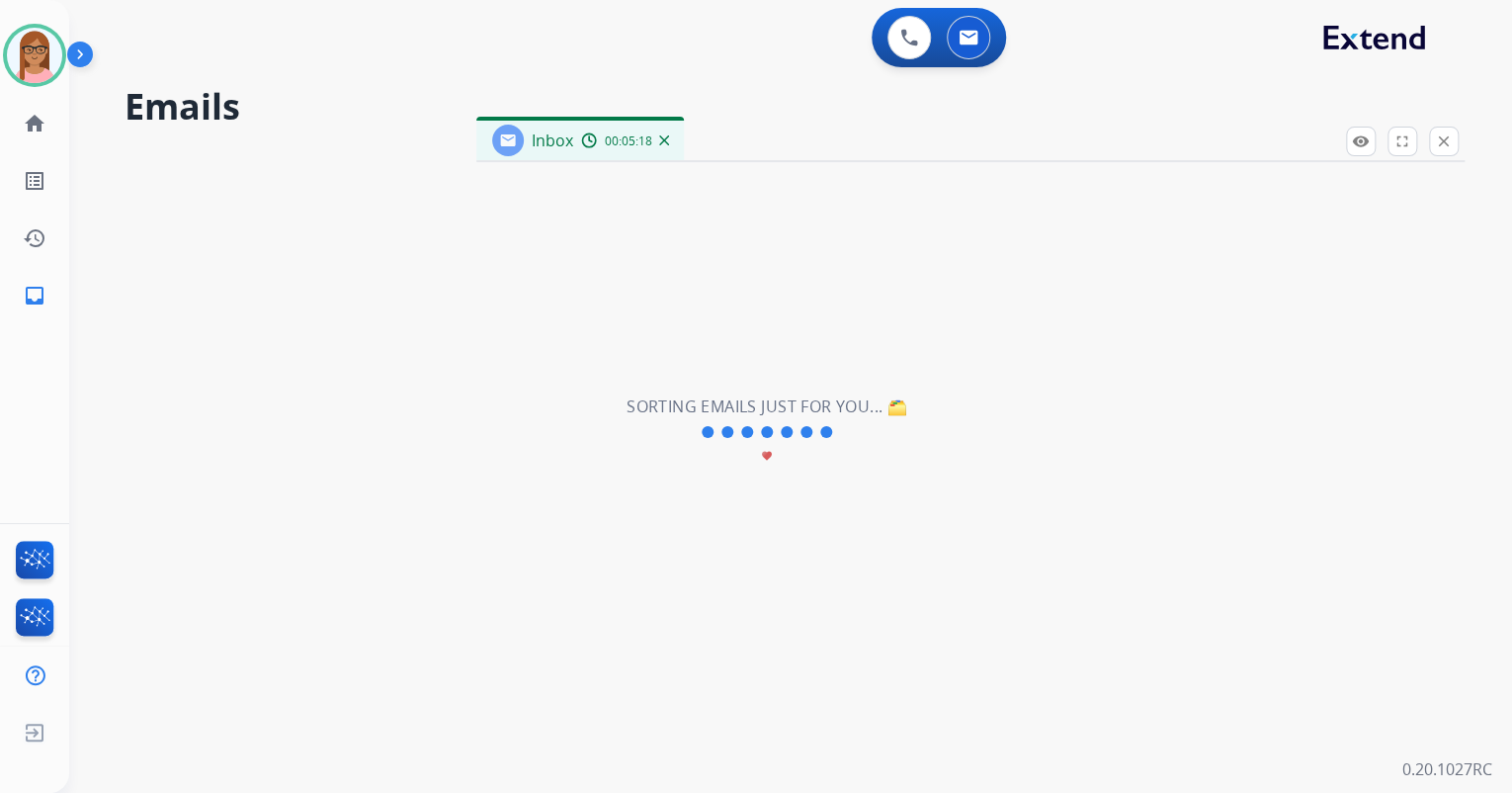 click at bounding box center (664, 140) 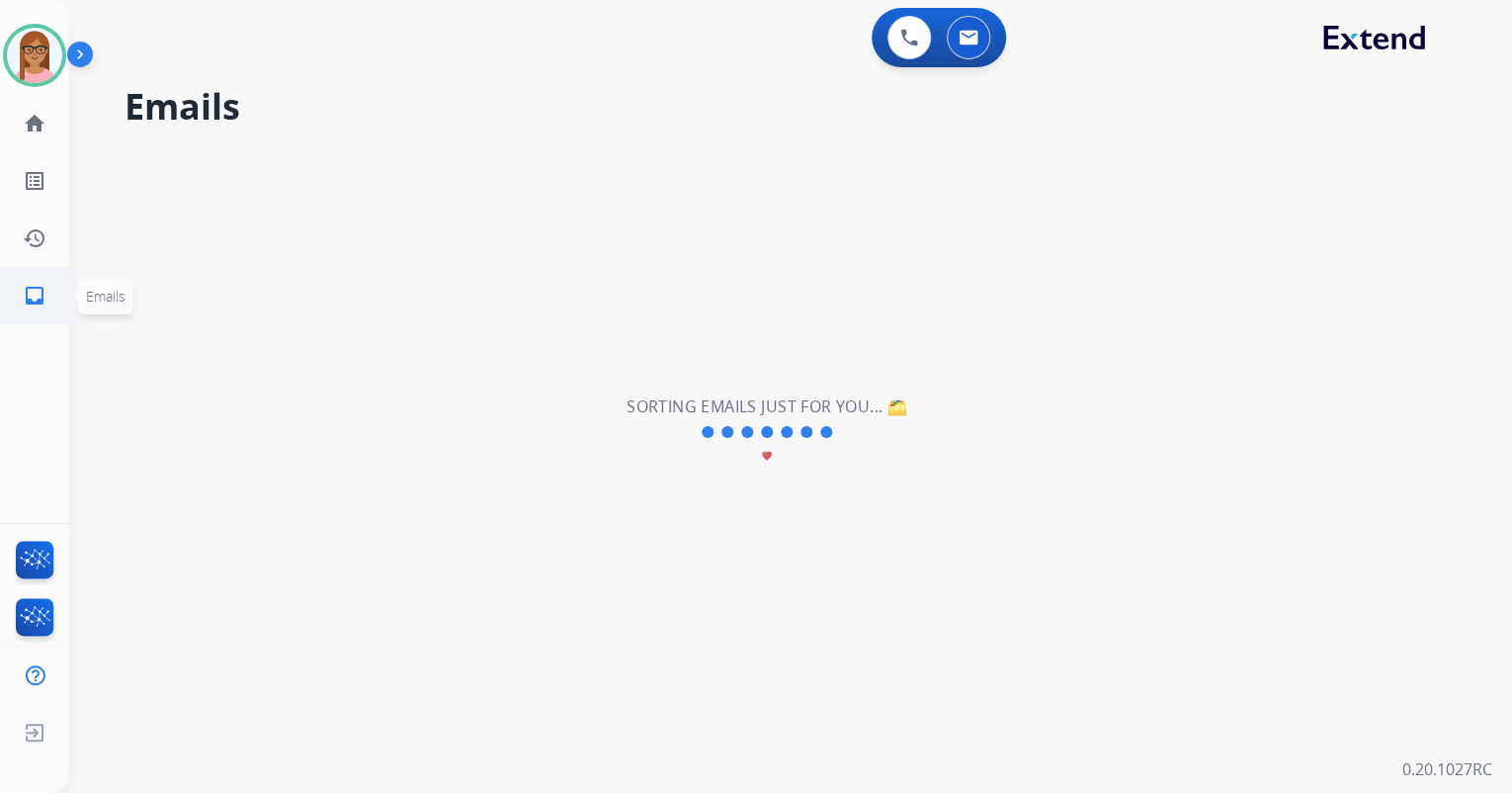 click on "inbox" 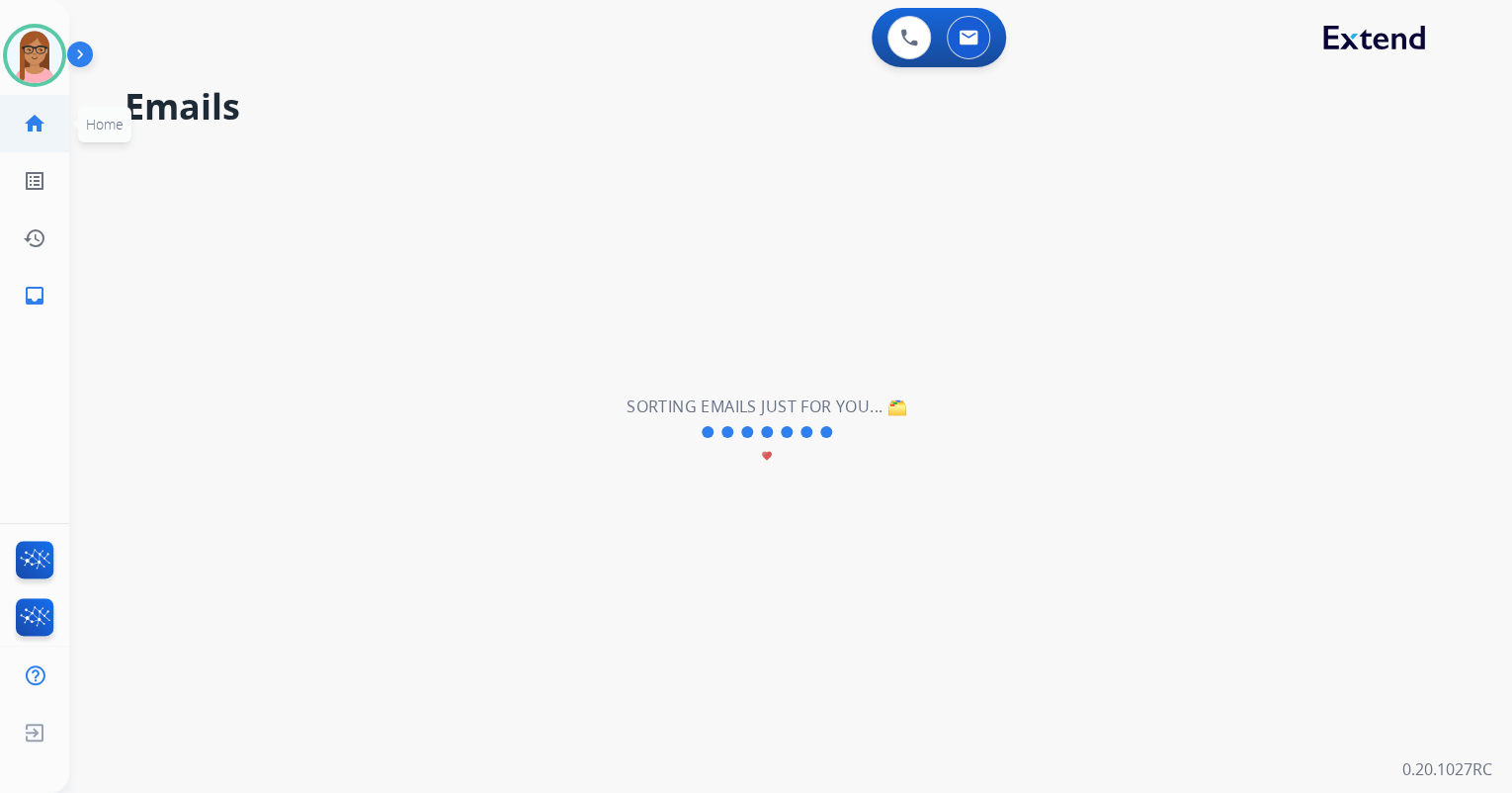 click on "home" 